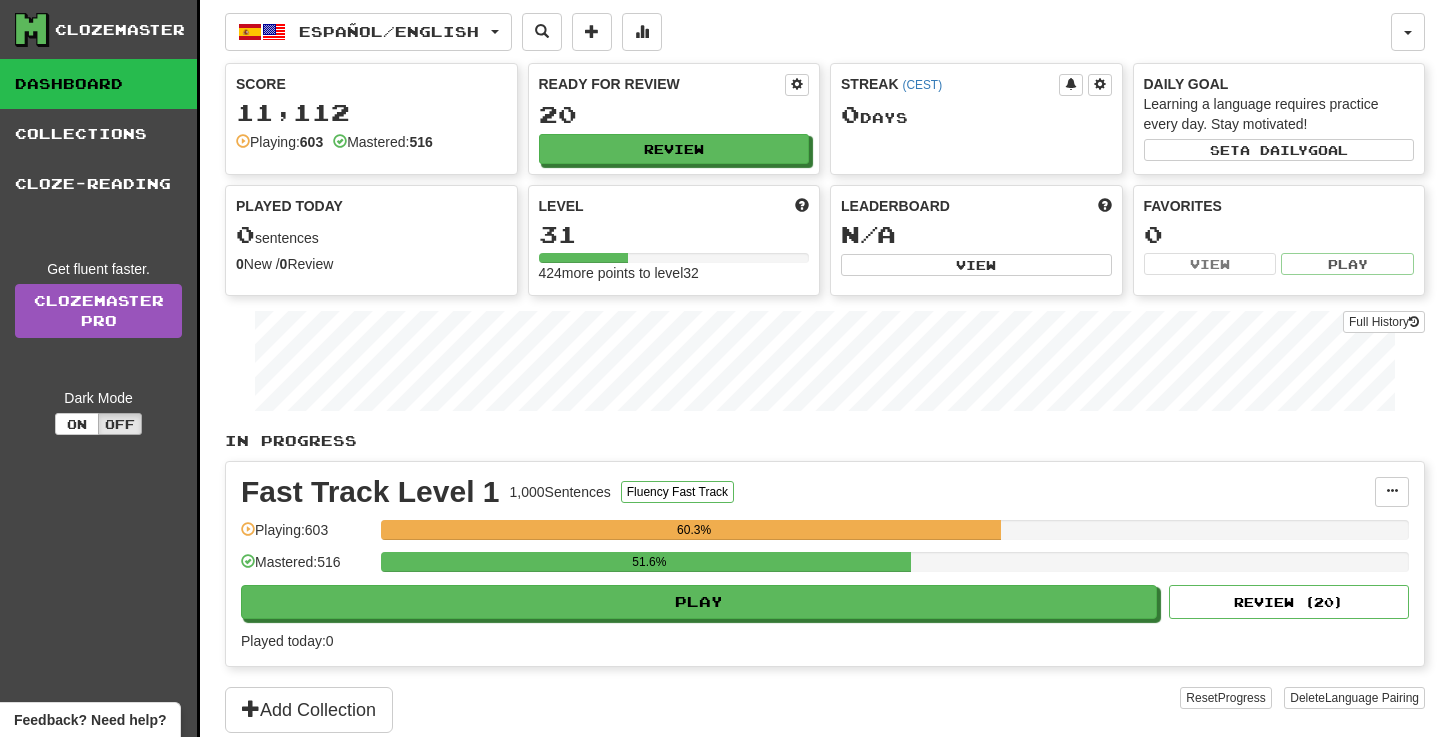 scroll, scrollTop: 0, scrollLeft: 0, axis: both 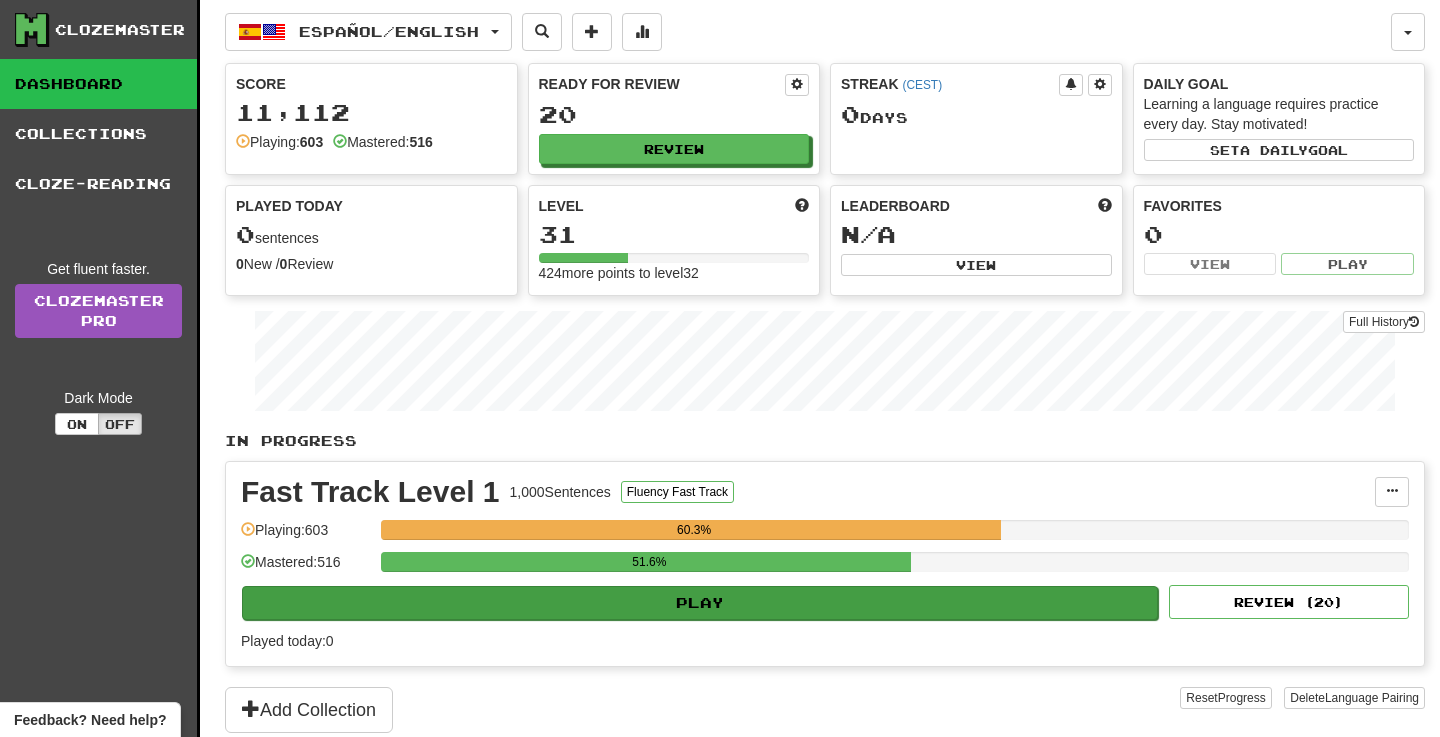click on "Play" at bounding box center (700, 603) 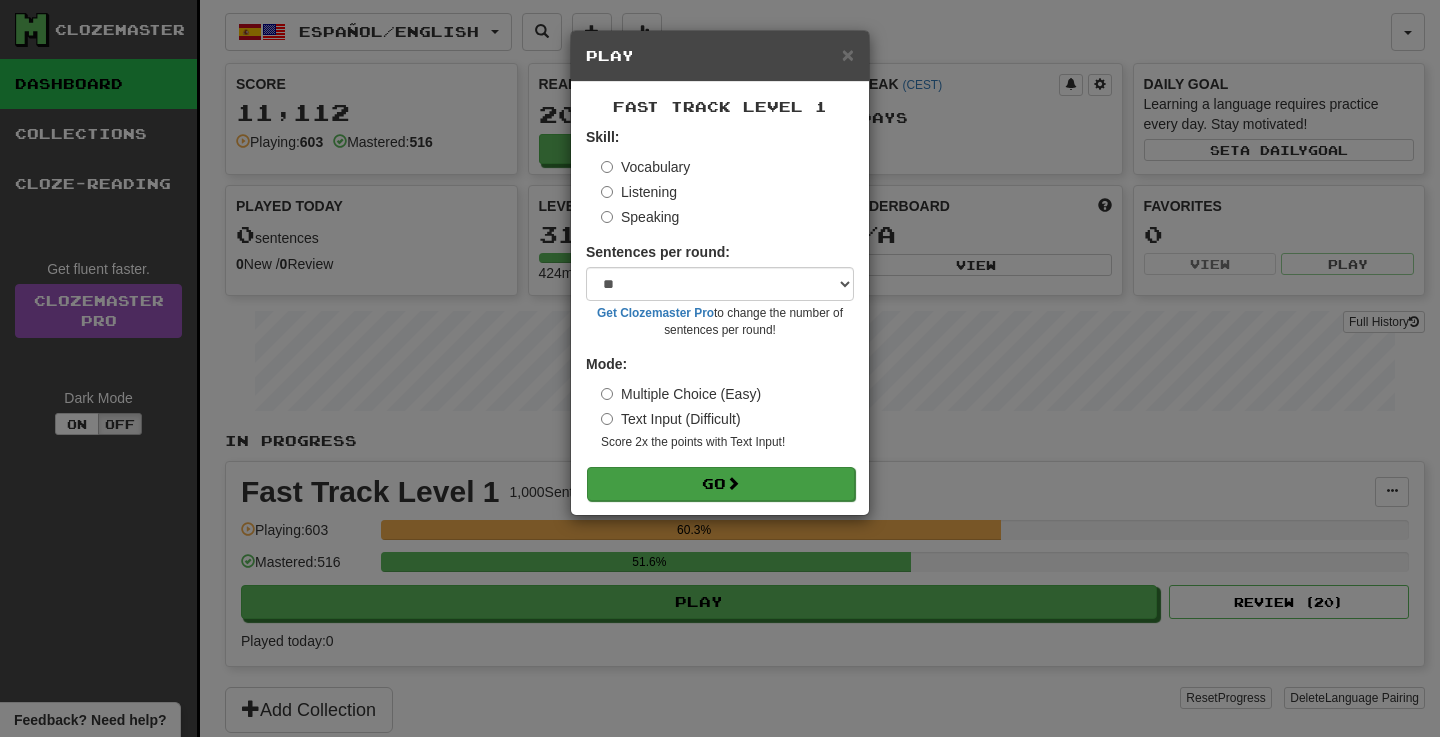 click on "Go" at bounding box center [721, 484] 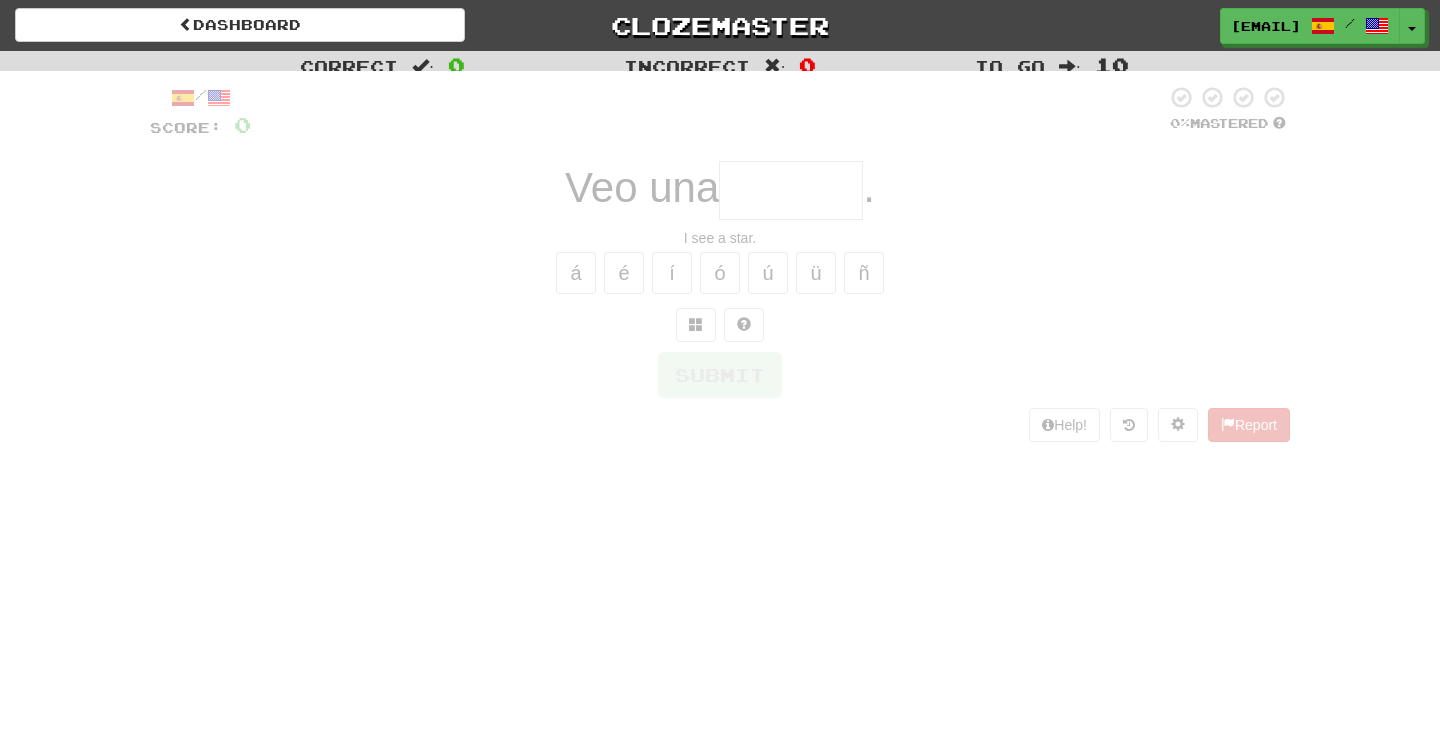 scroll, scrollTop: 0, scrollLeft: 0, axis: both 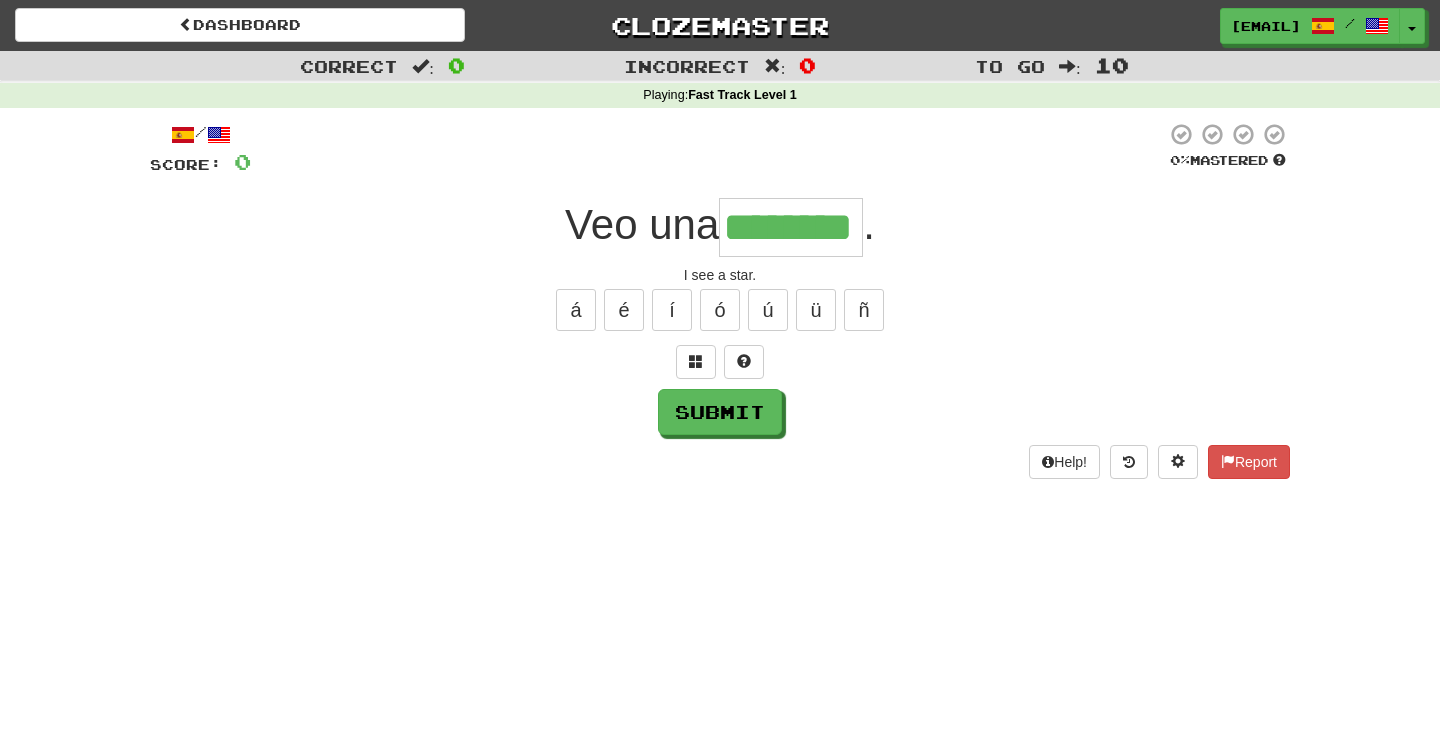 type on "********" 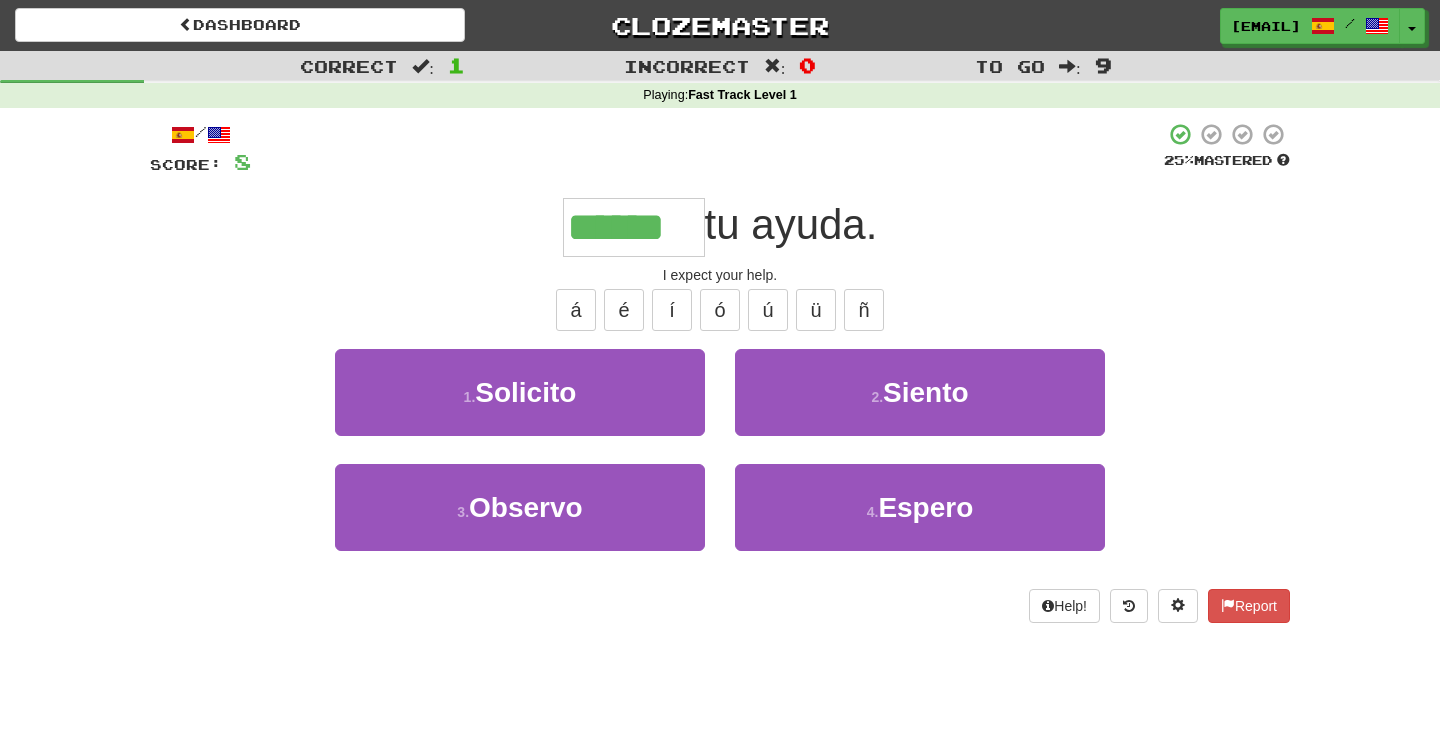 type on "******" 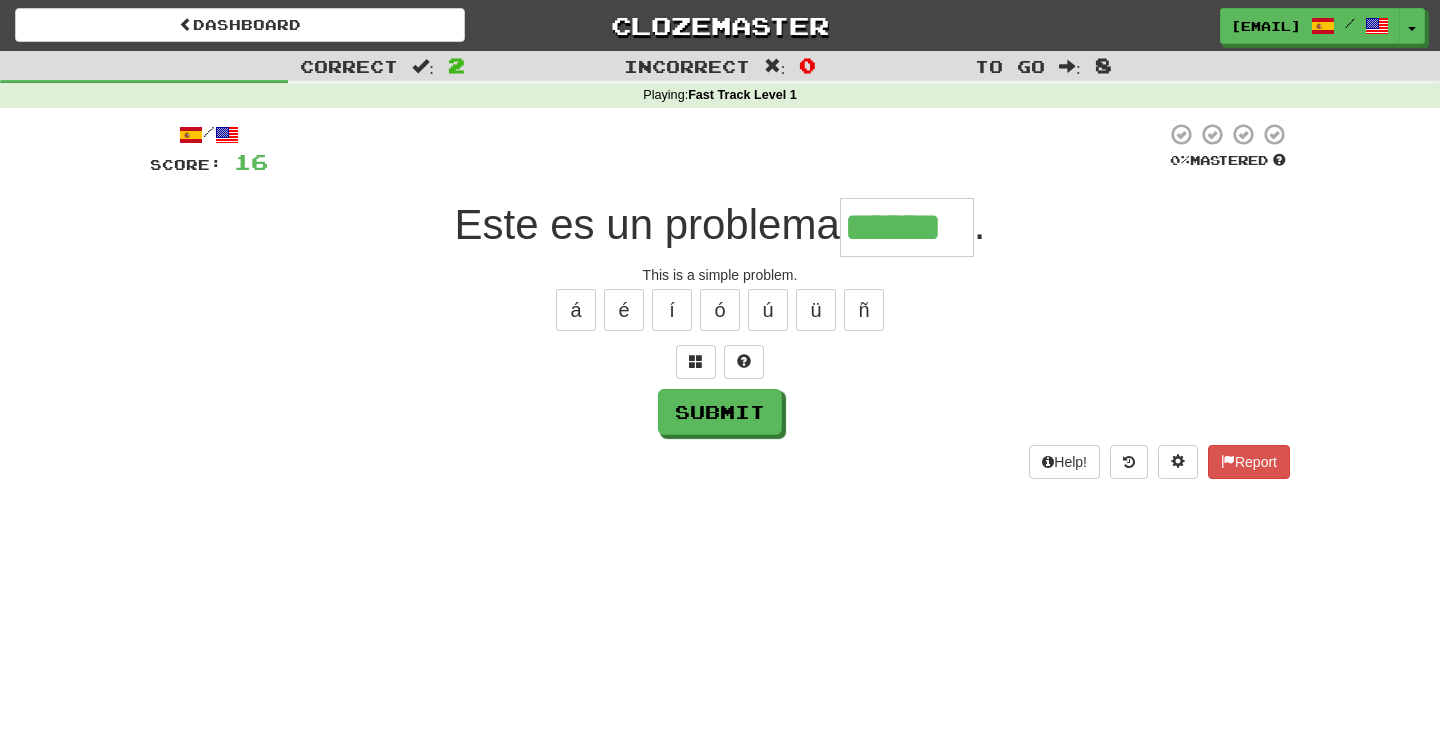 type on "******" 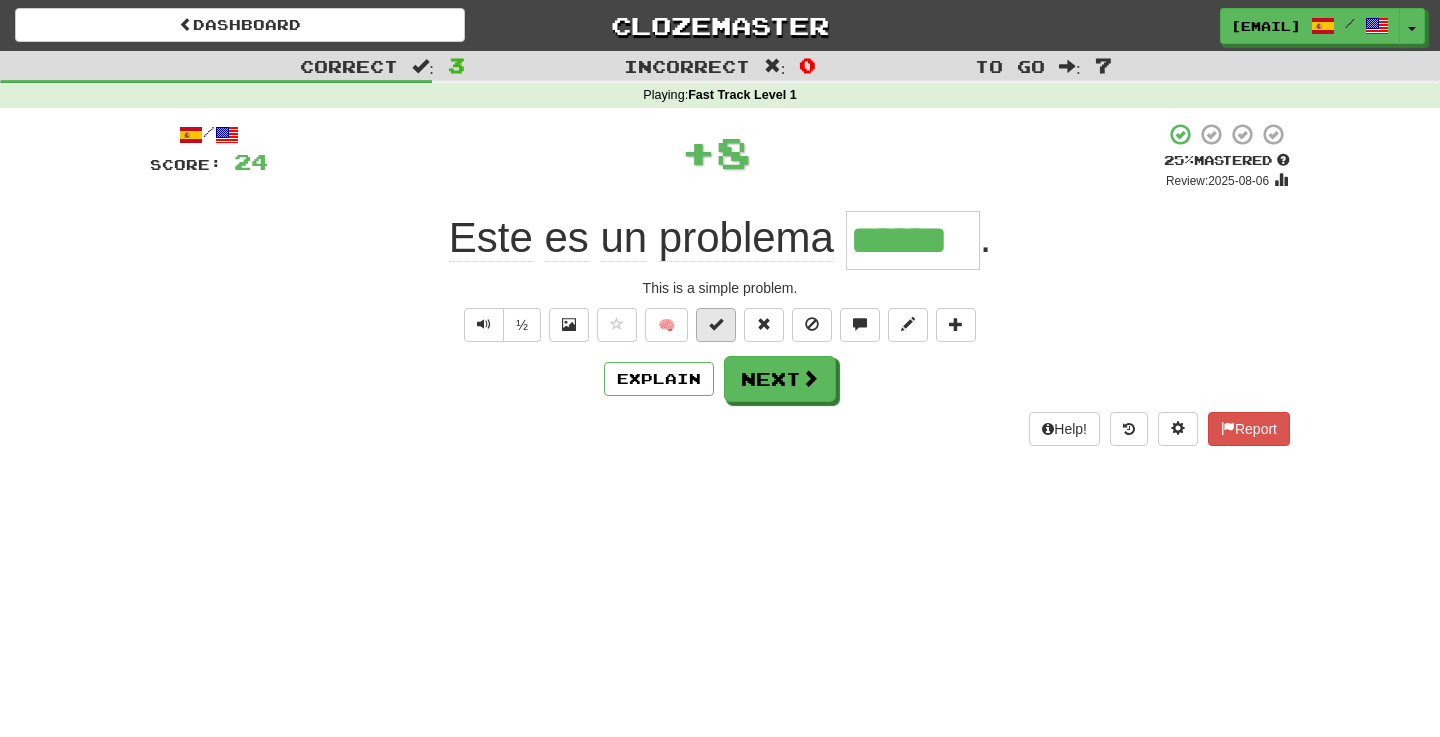 click at bounding box center (716, 324) 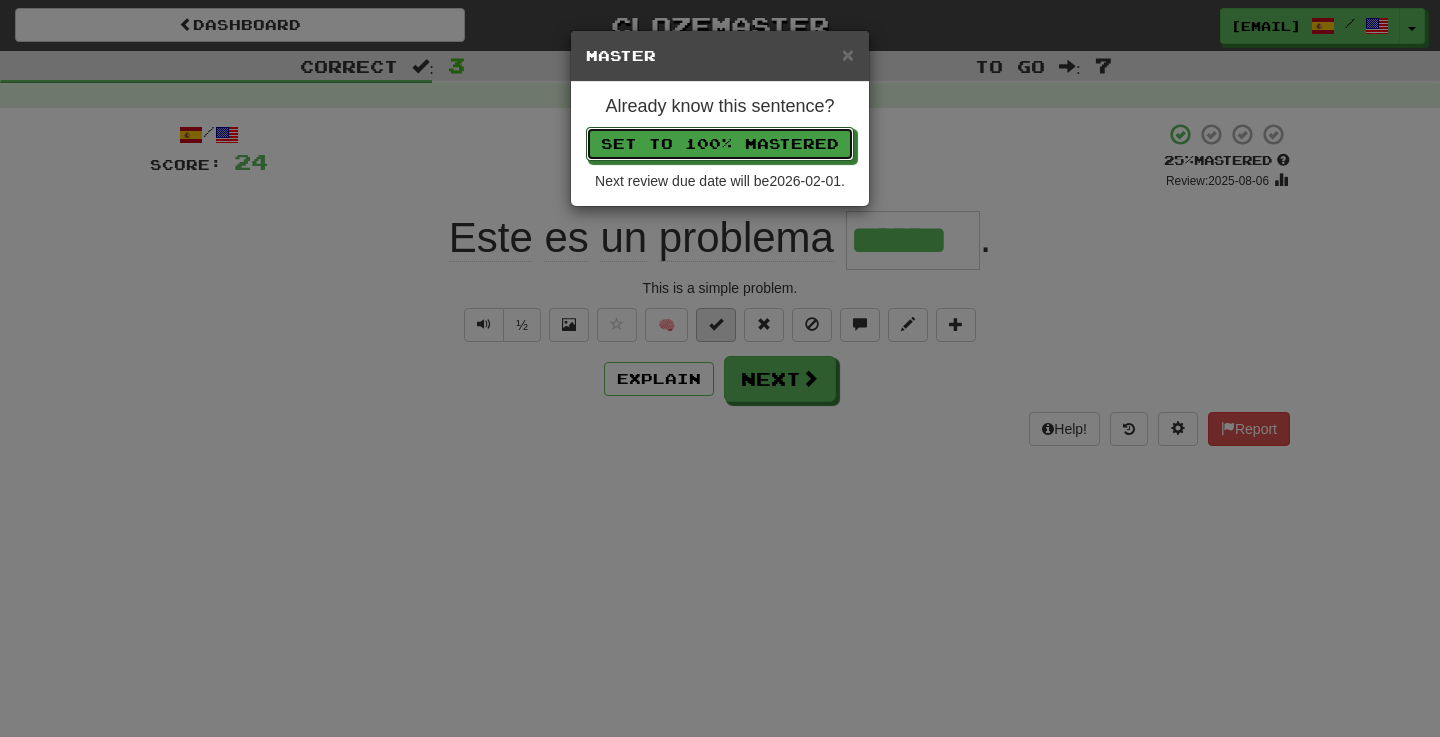 type 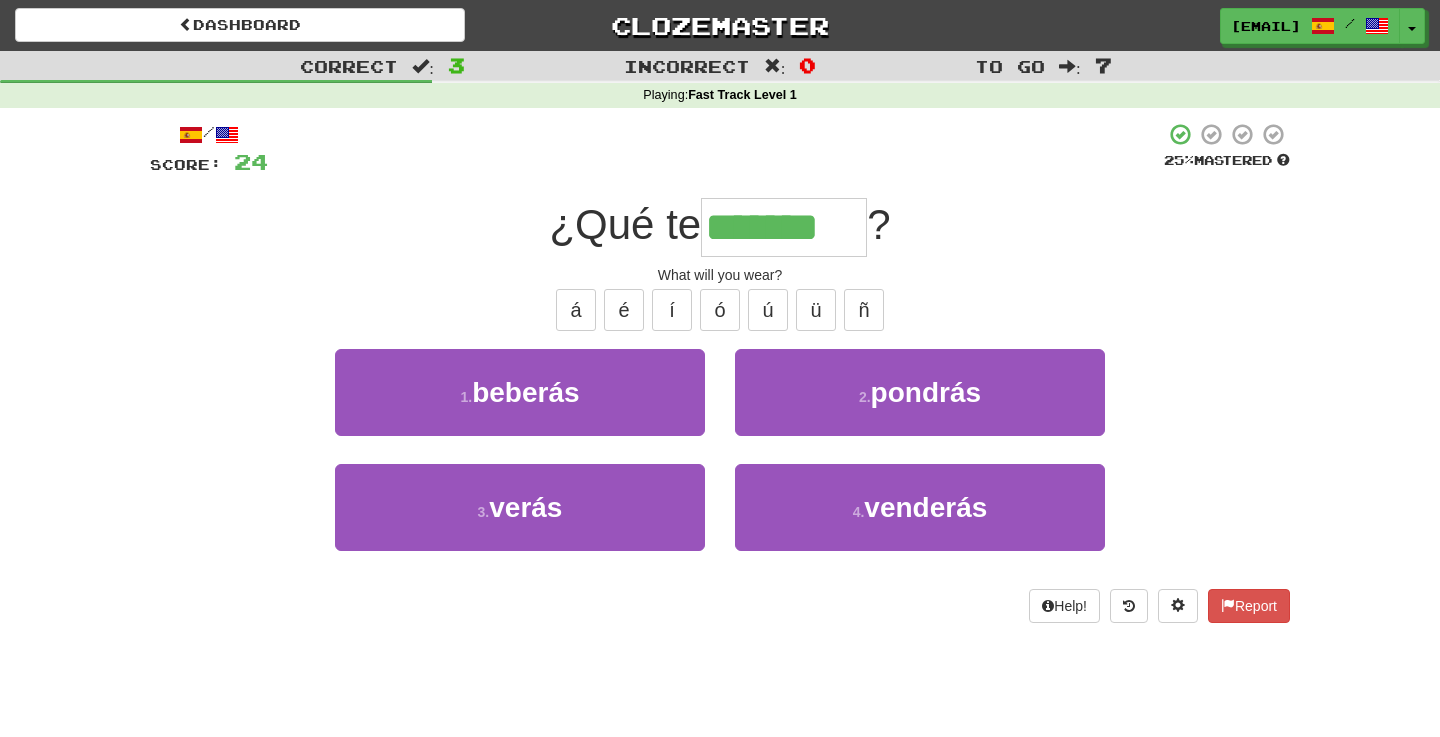 type on "*******" 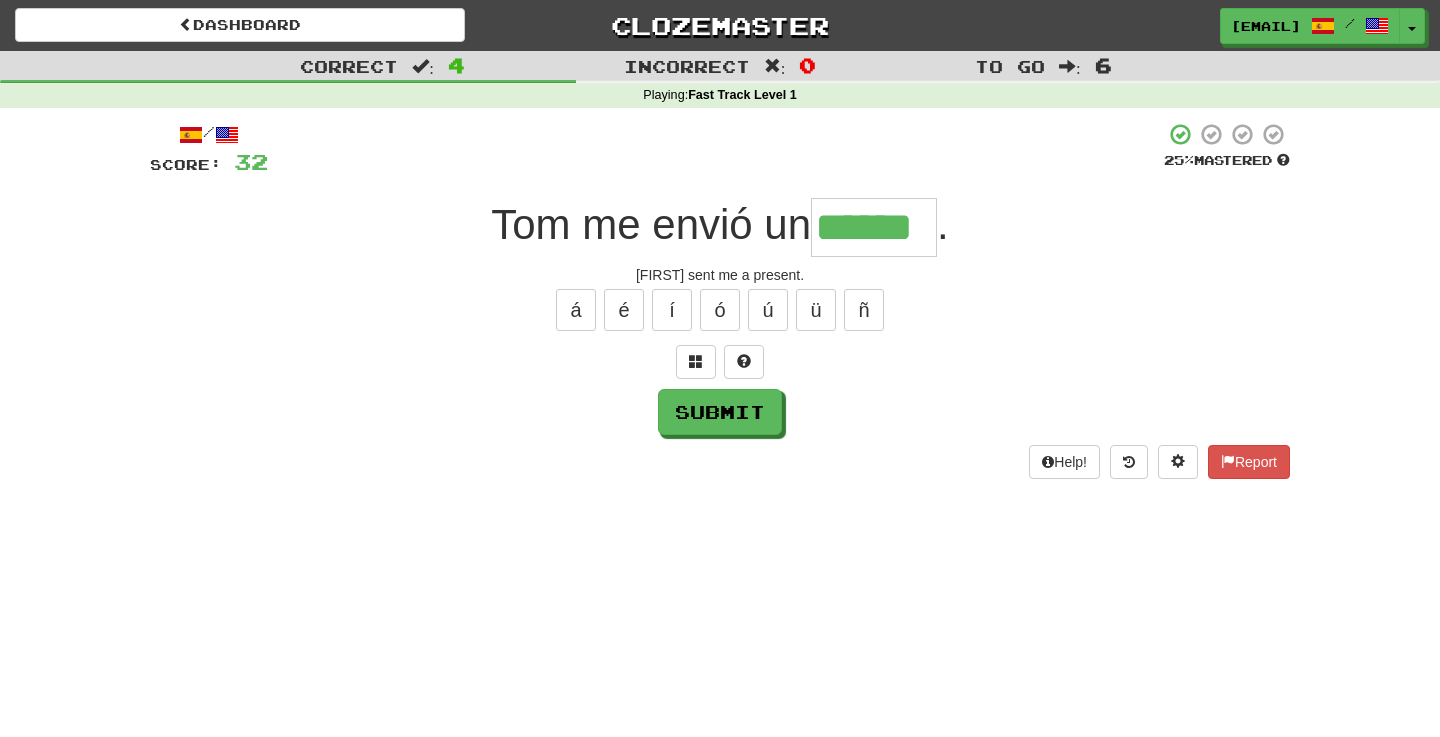 type on "******" 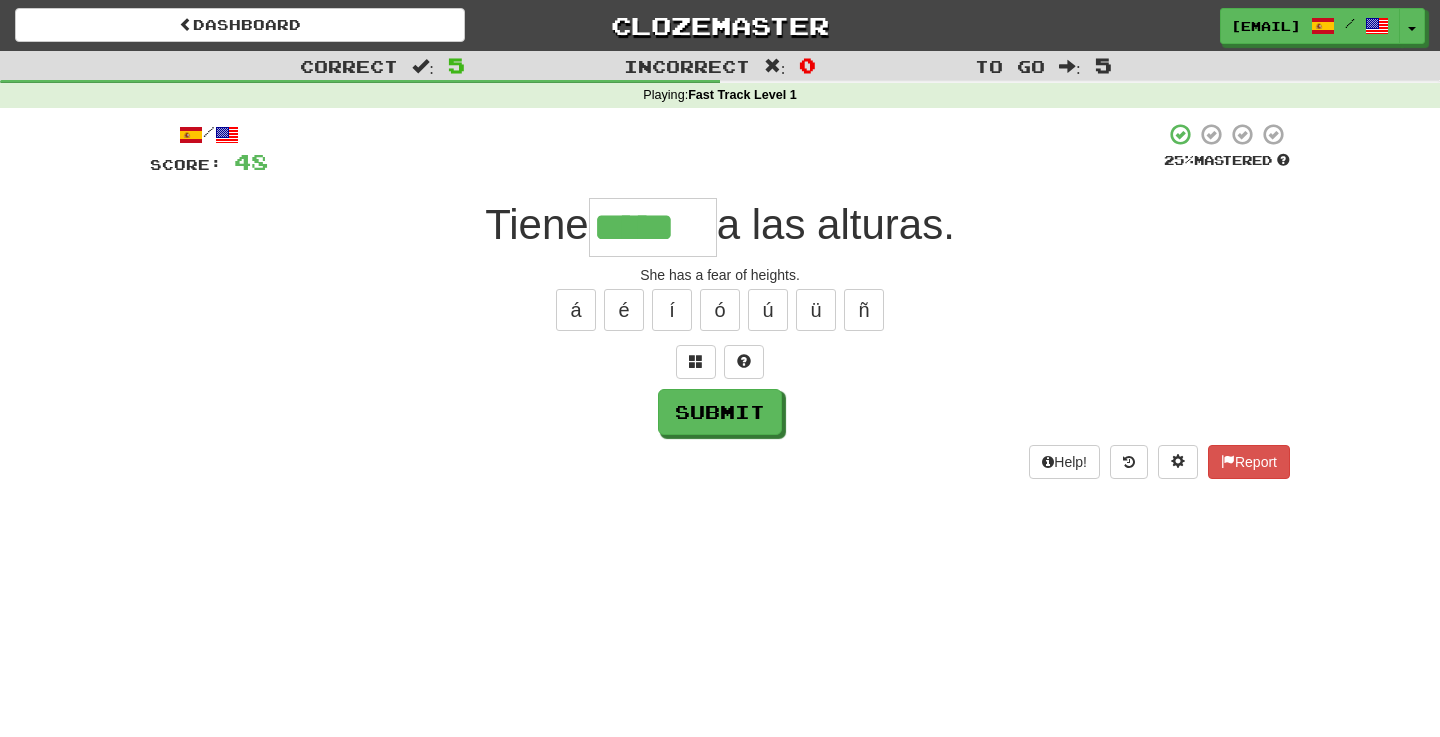 type on "*****" 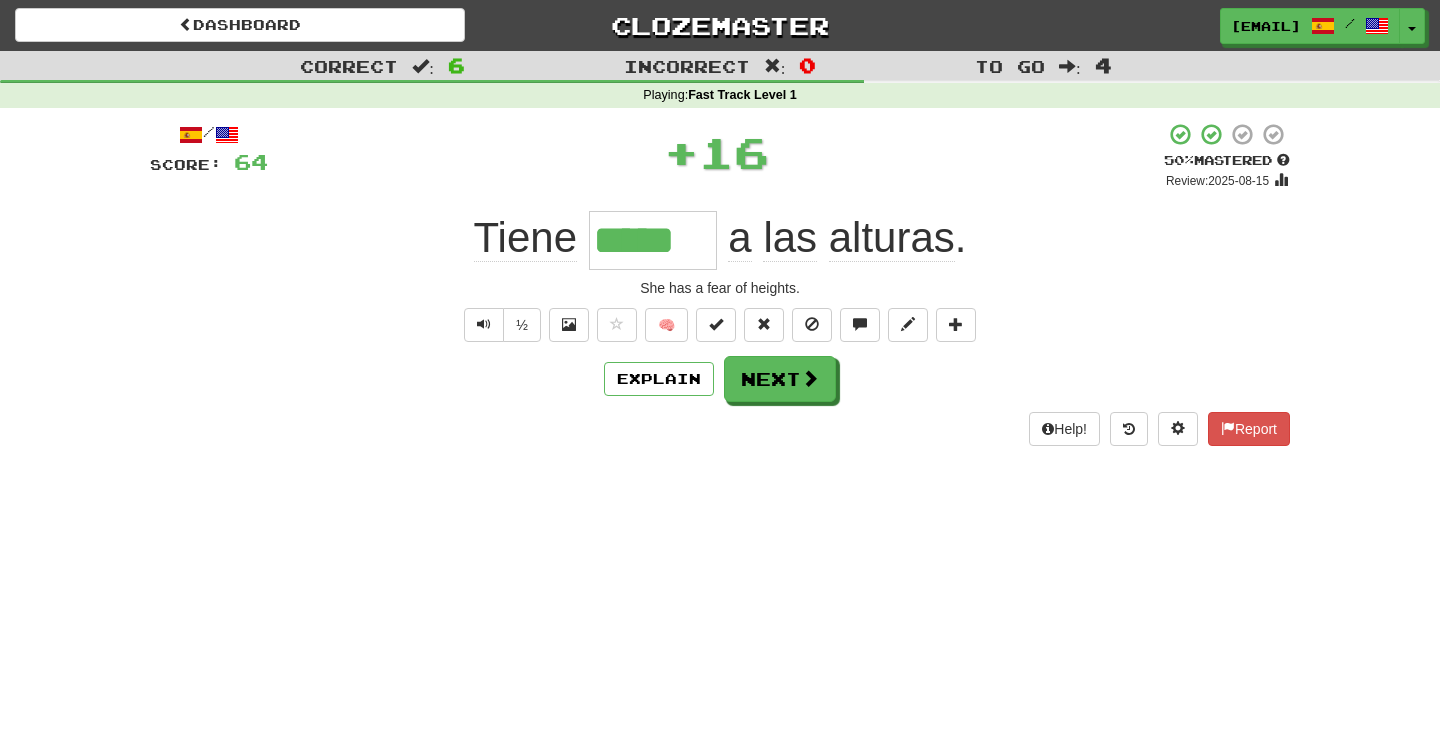 click at bounding box center [716, 324] 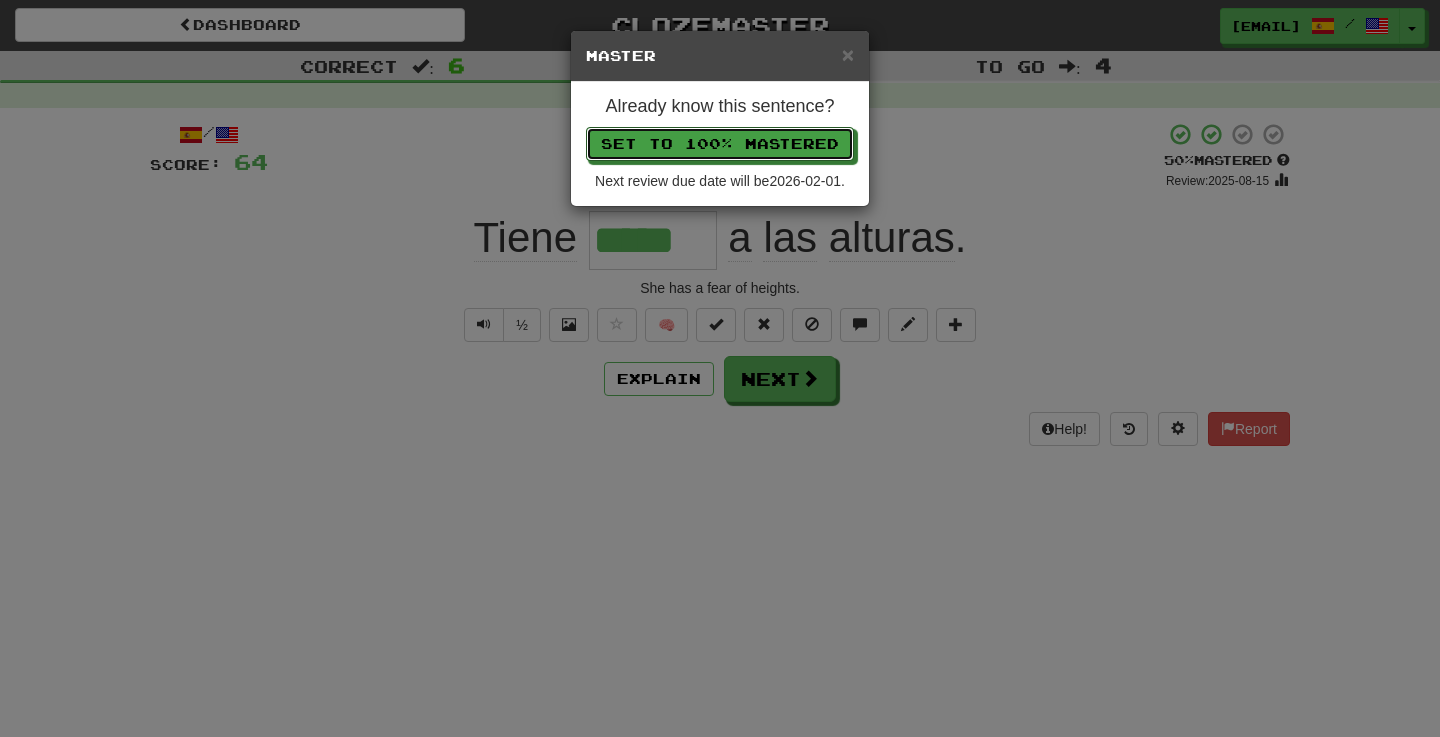 click on "Set to 100% Mastered" at bounding box center [720, 144] 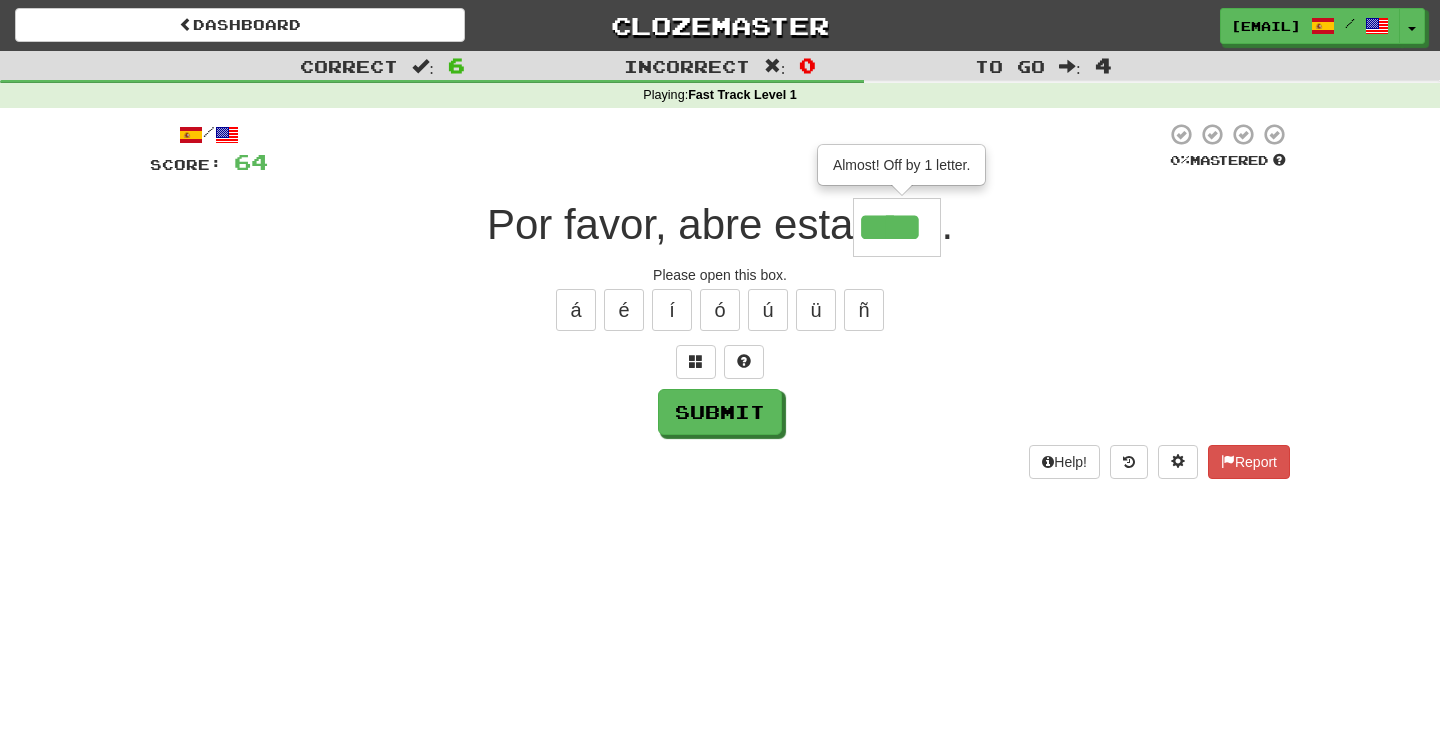 type on "****" 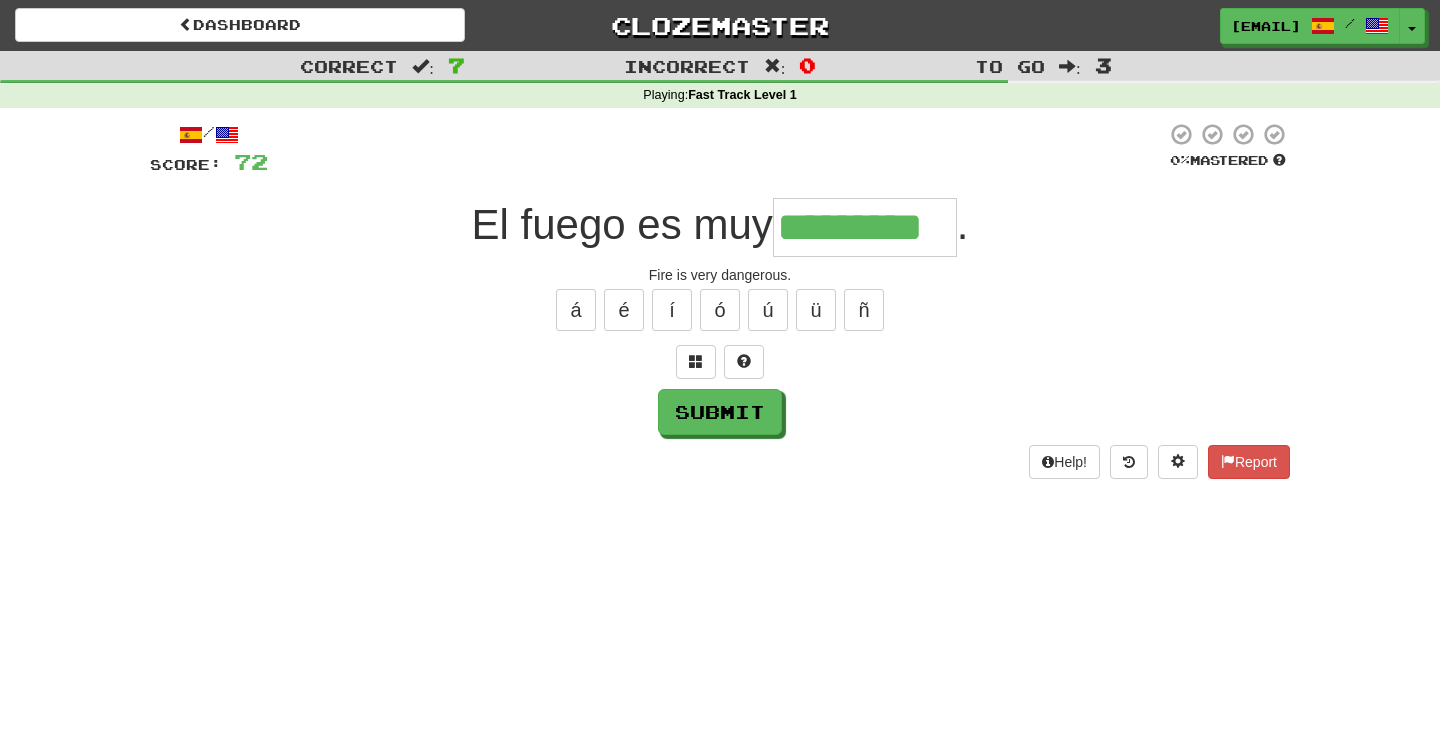 type on "*********" 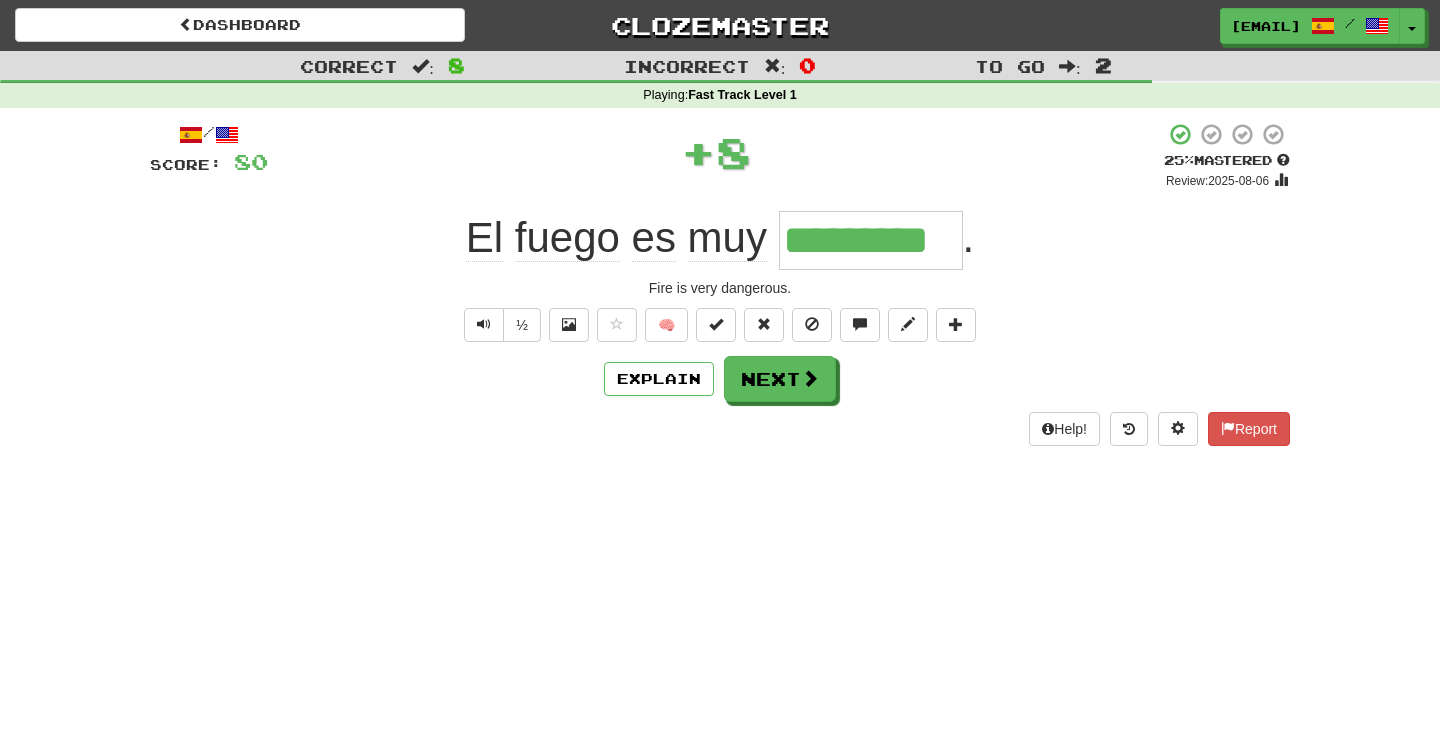 click at bounding box center [716, 324] 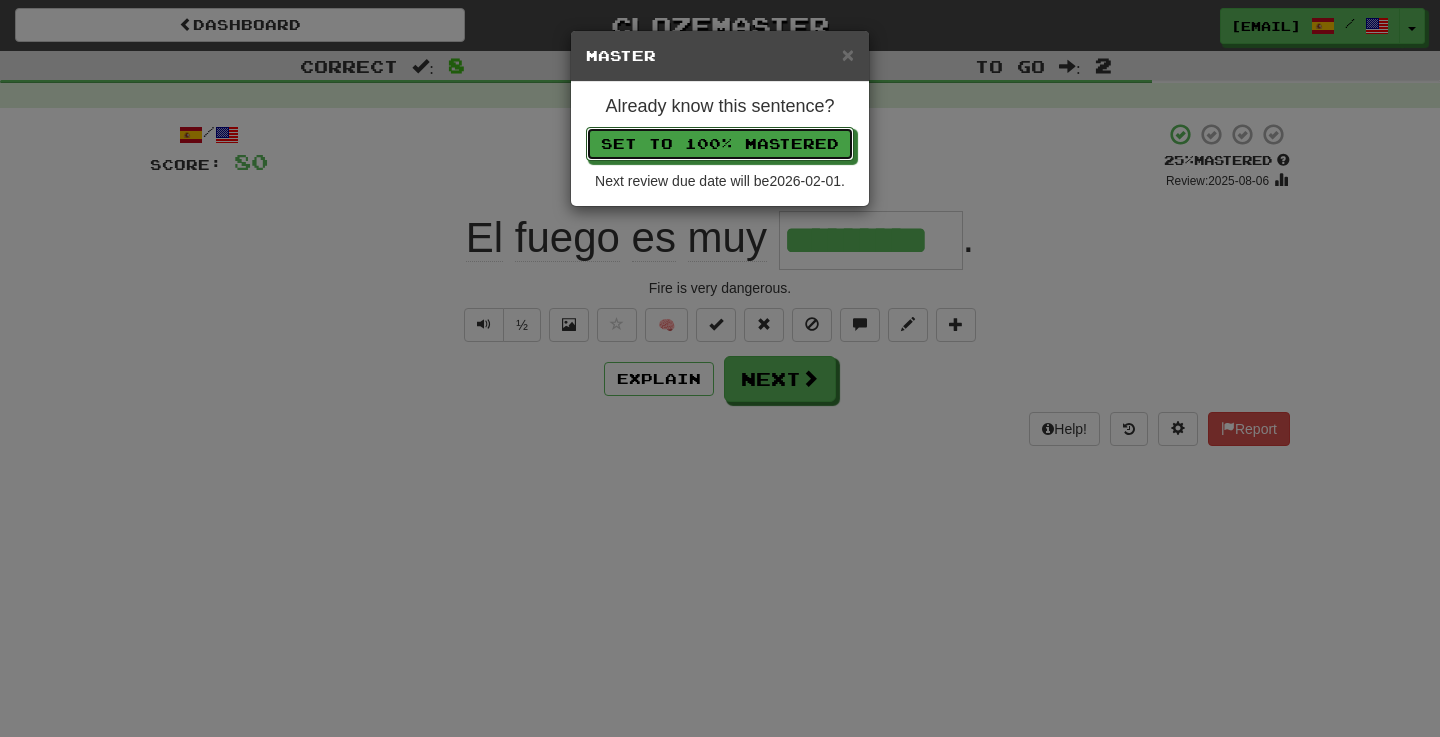 click on "Set to 100% Mastered" at bounding box center (720, 144) 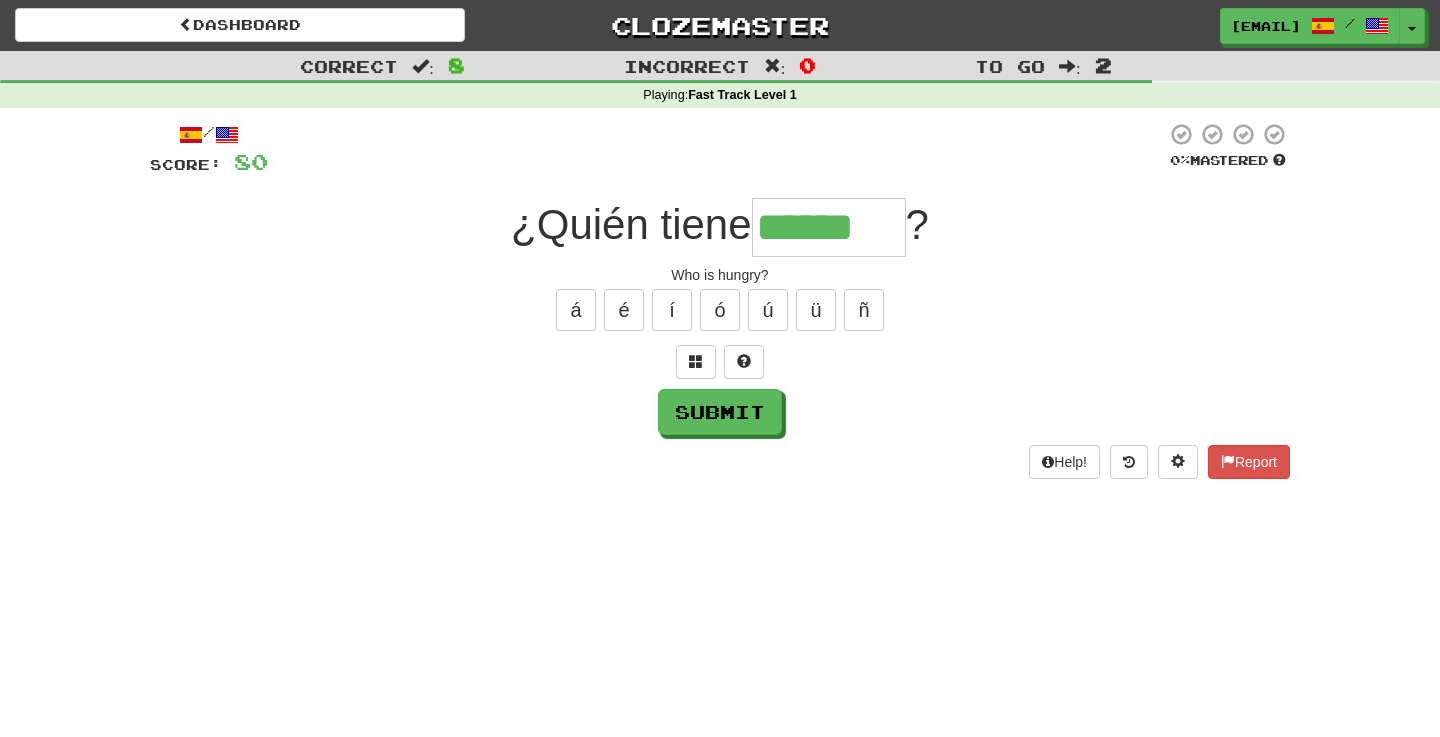 type on "******" 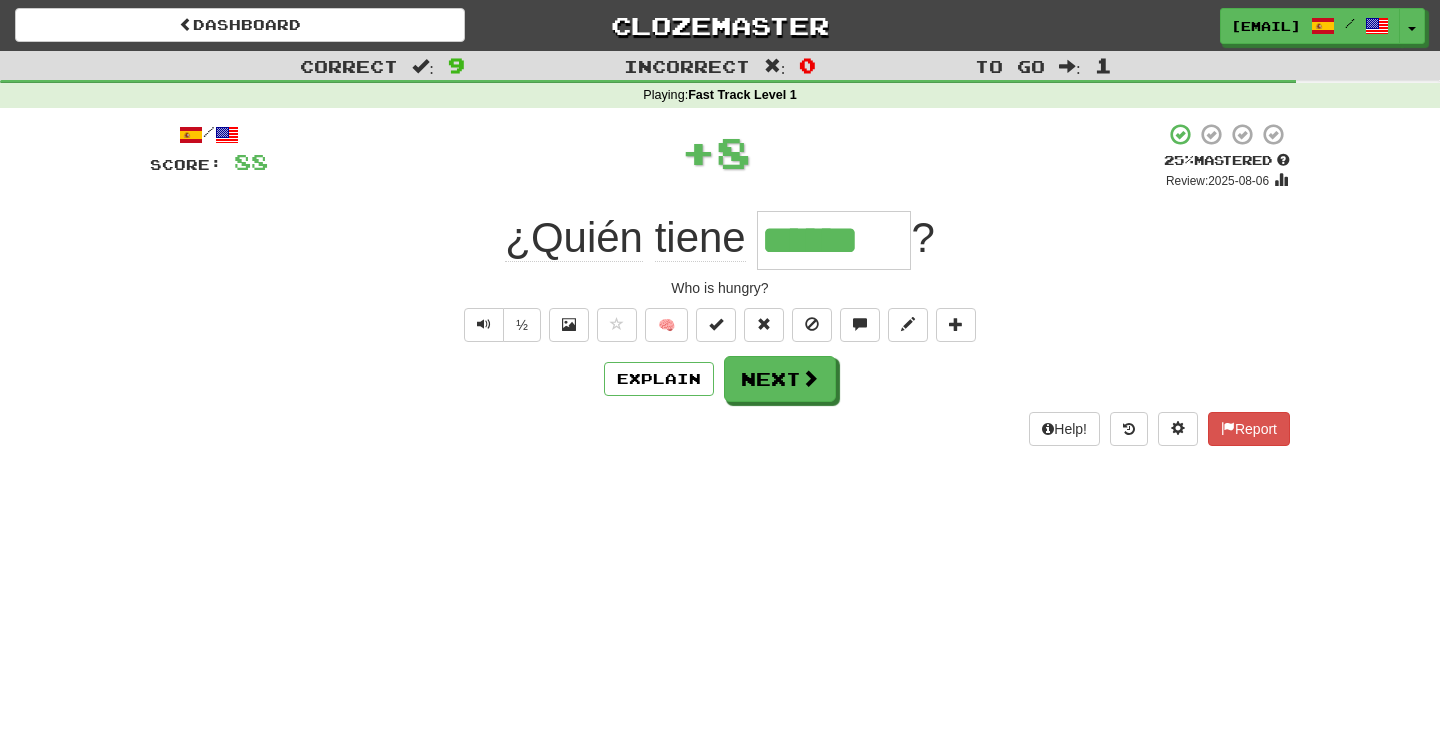 click at bounding box center (716, 324) 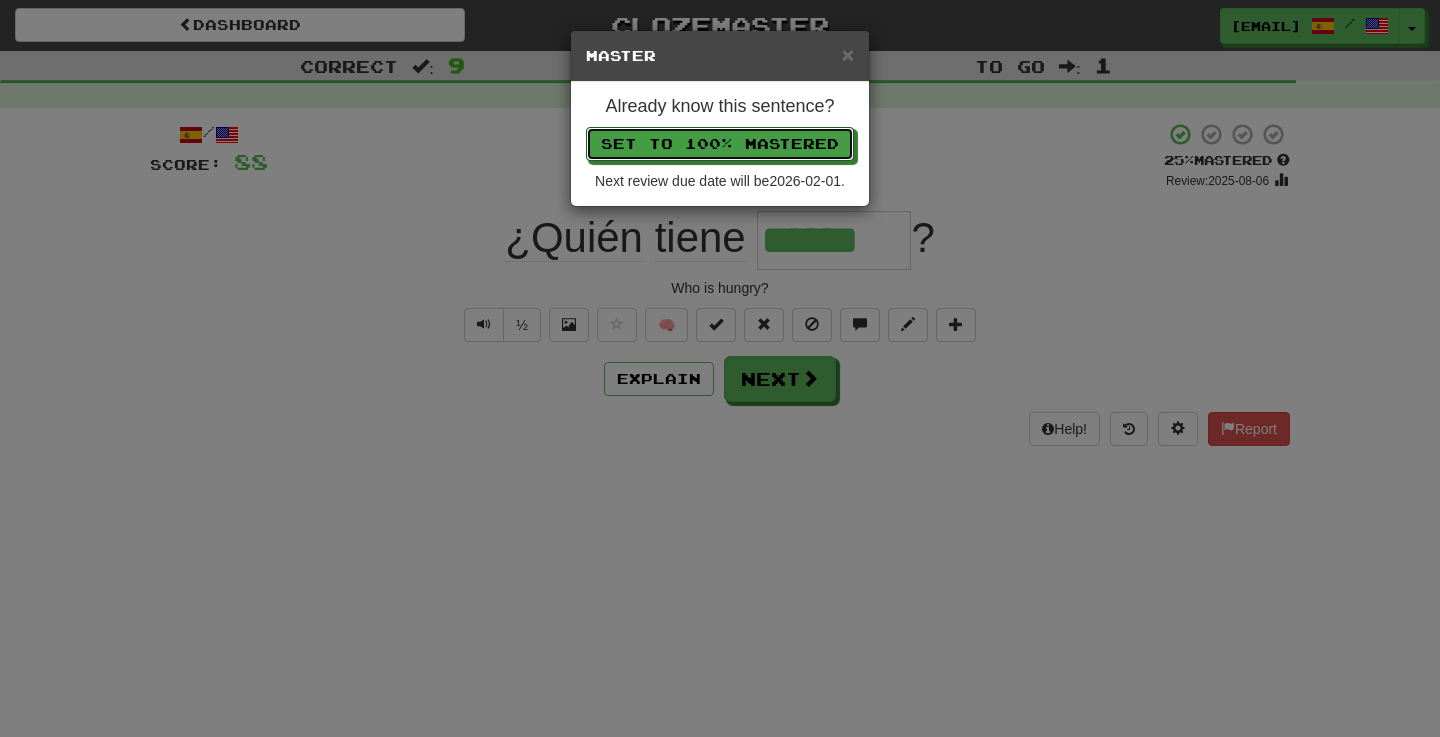 click on "Set to 100% Mastered" at bounding box center (720, 144) 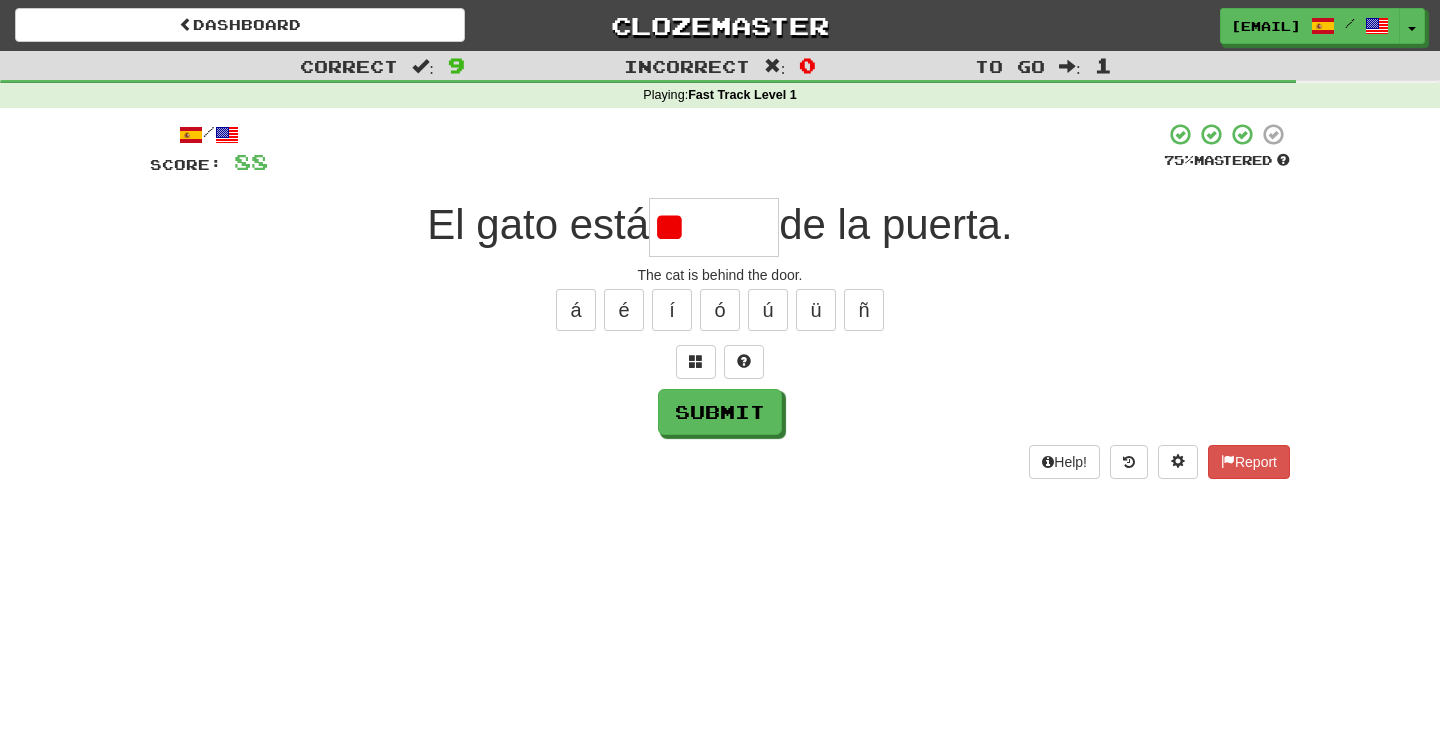 type on "*" 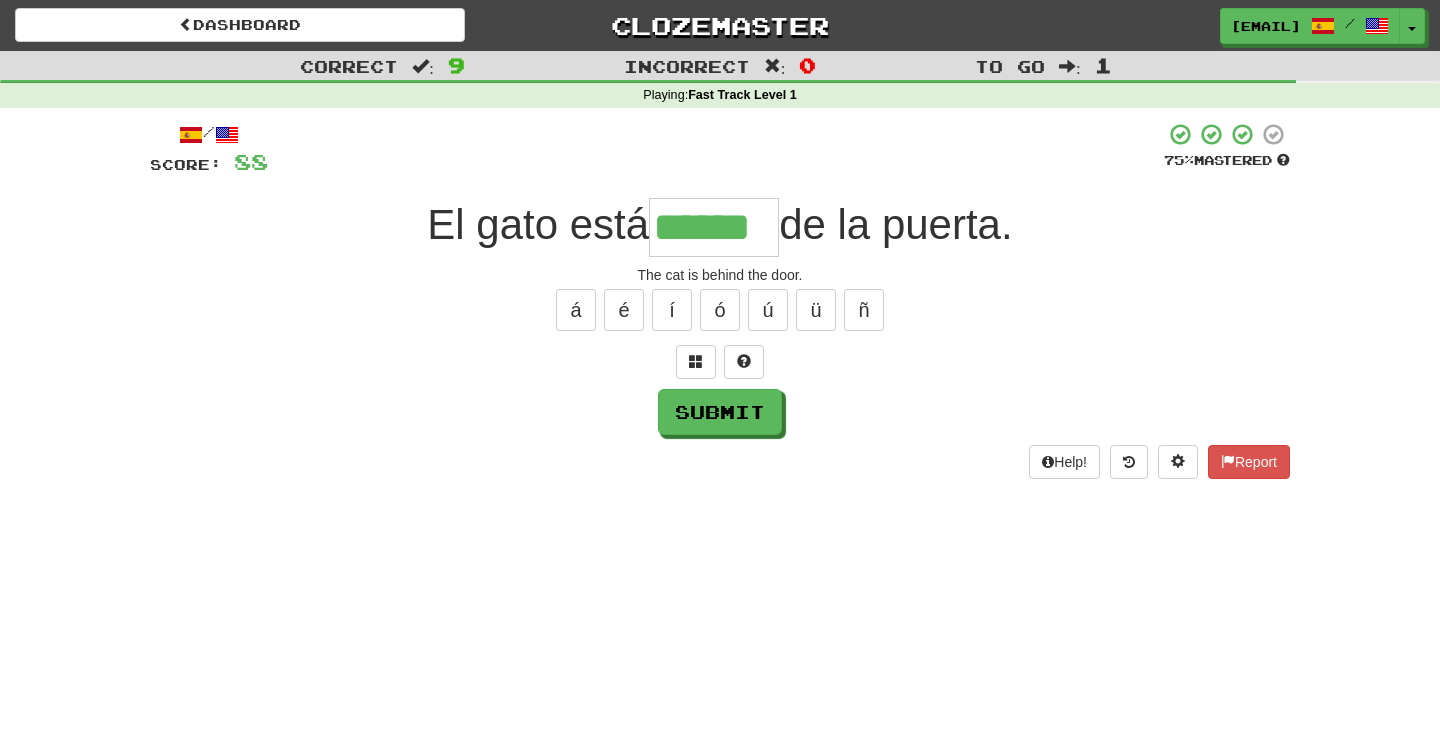 type on "******" 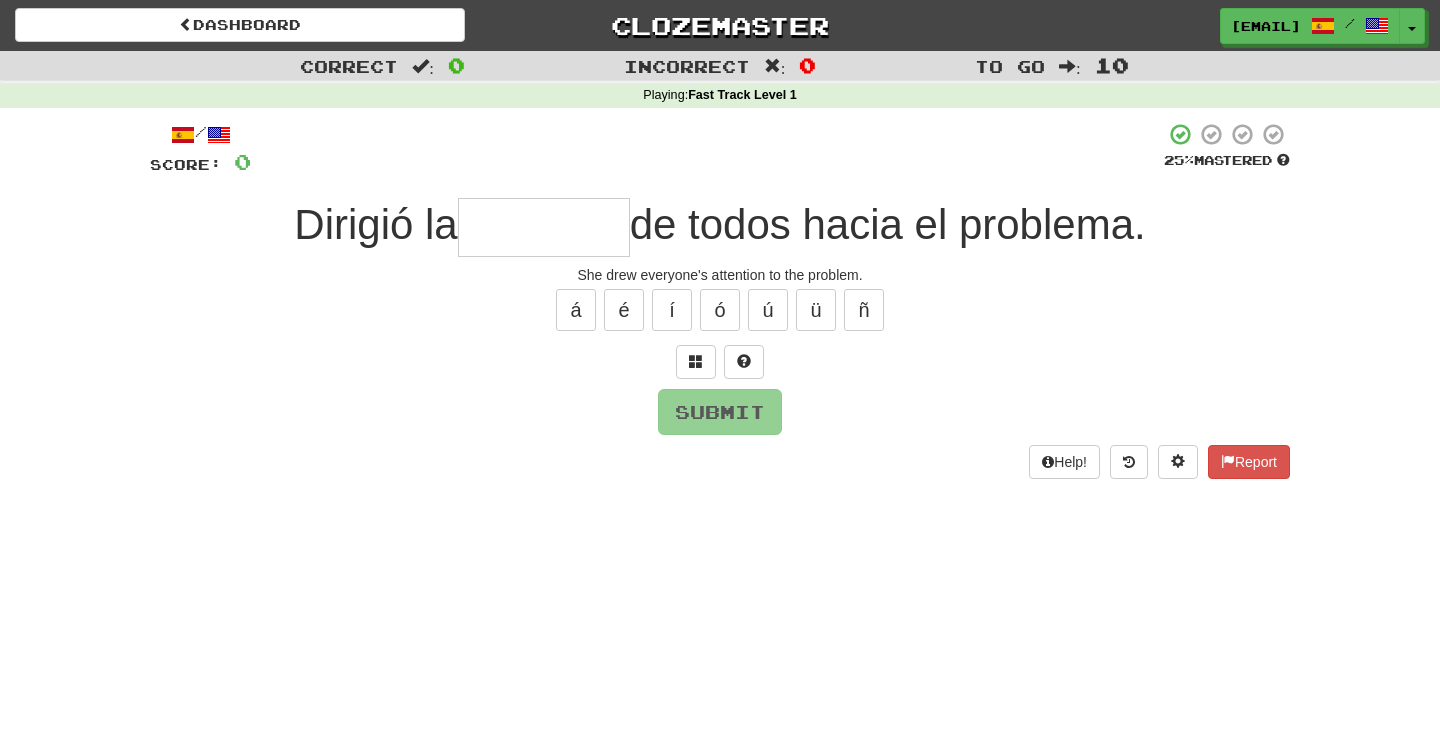 type on "*" 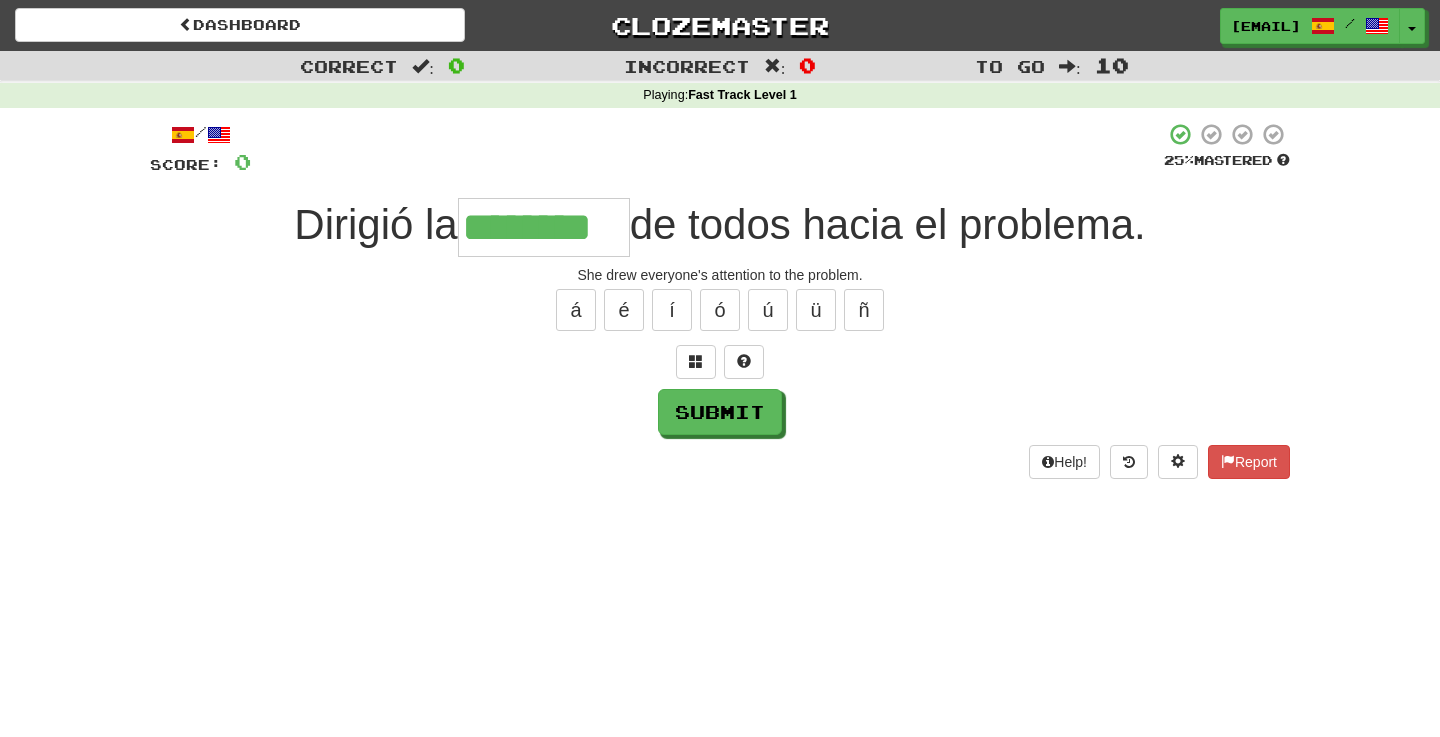 type on "********" 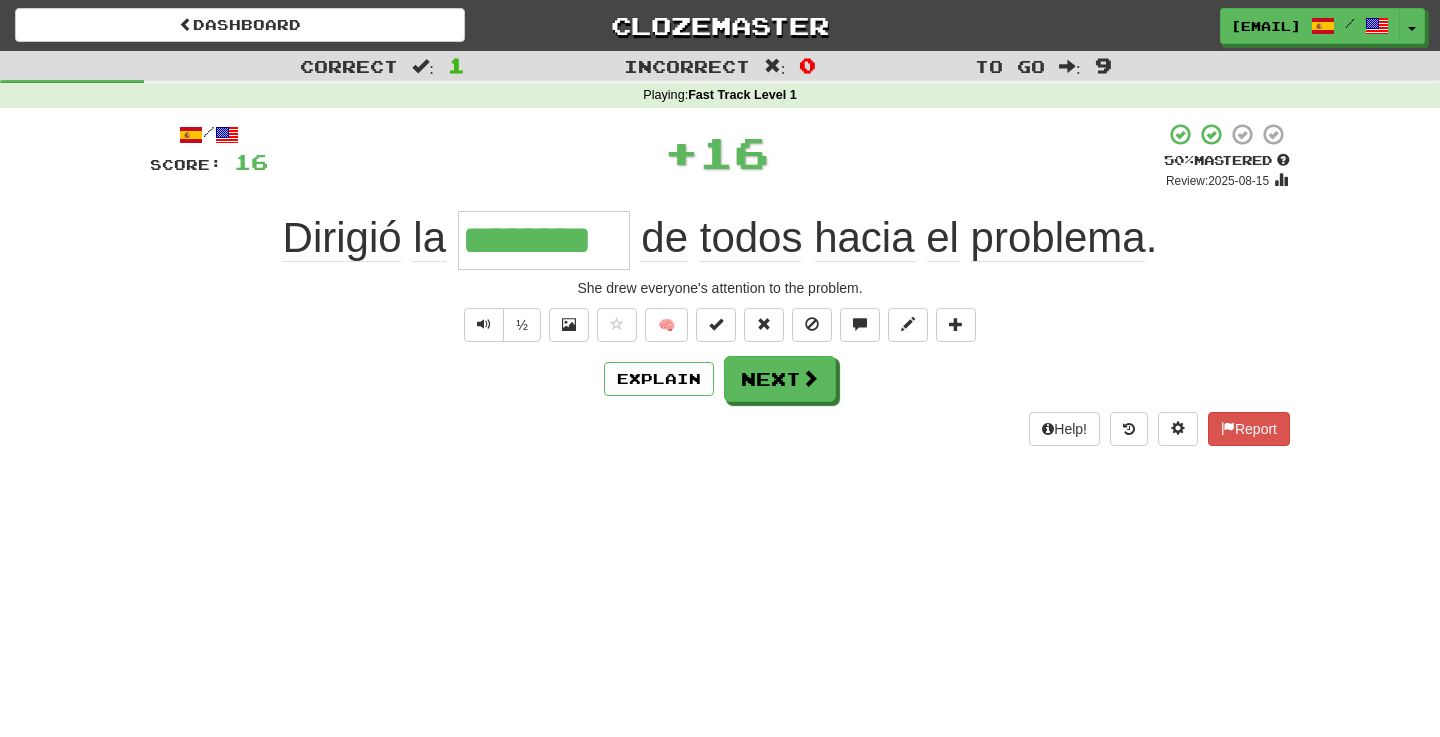 click at bounding box center [716, 324] 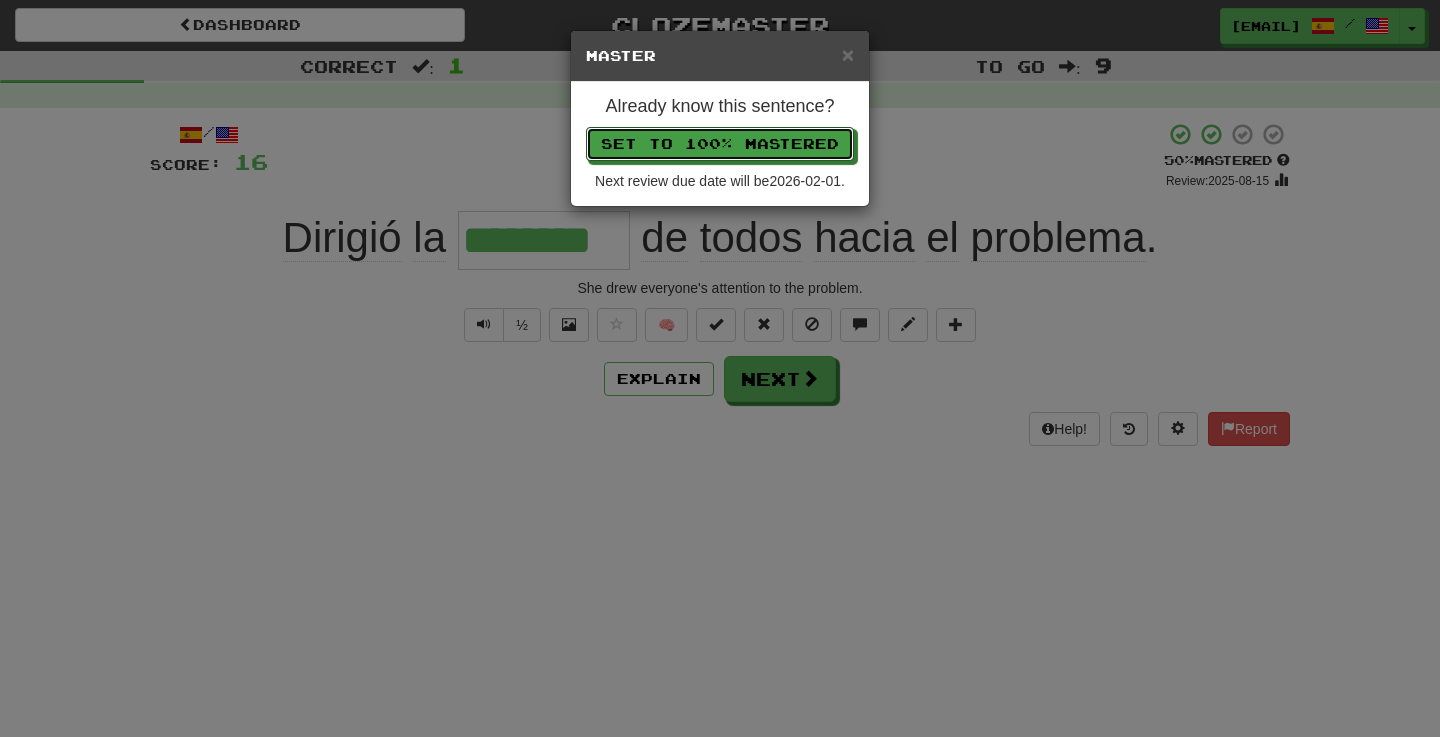 type 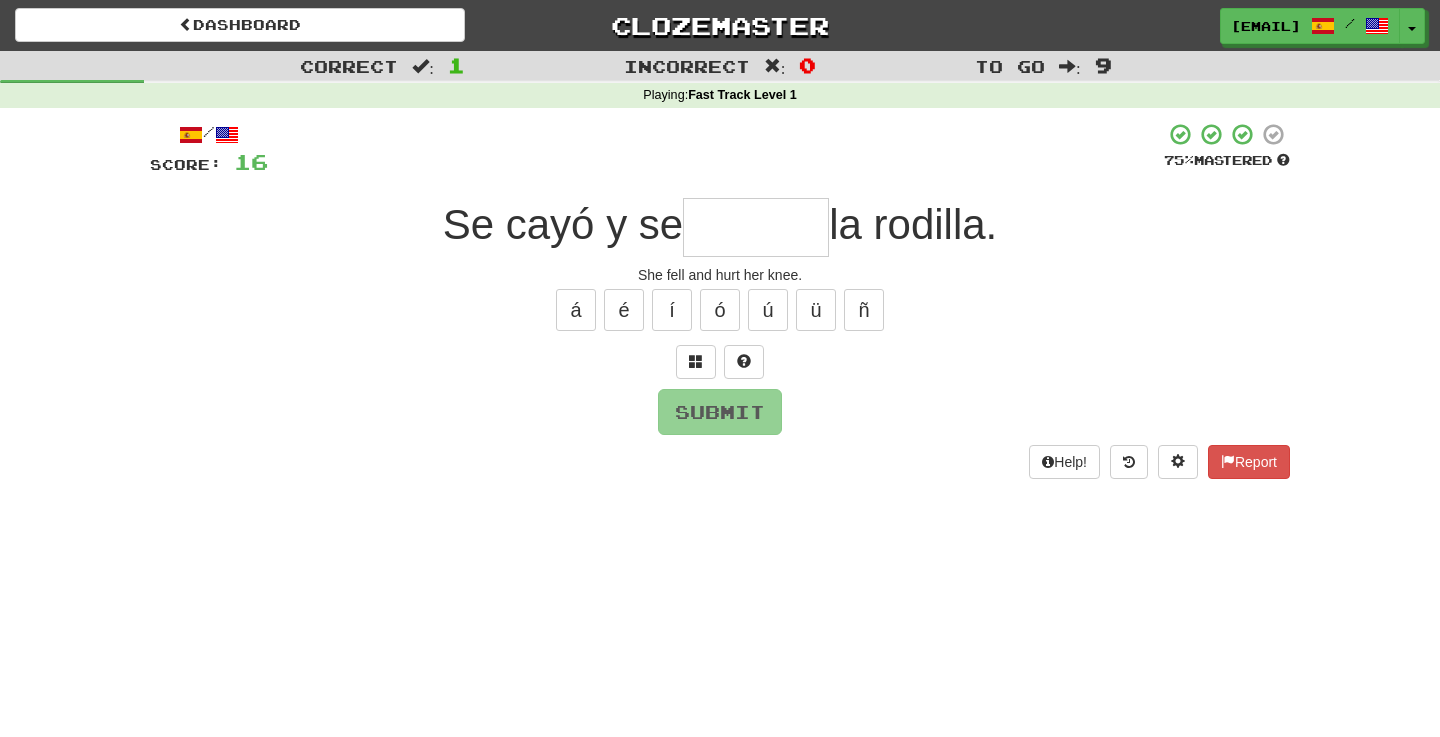 type on "*" 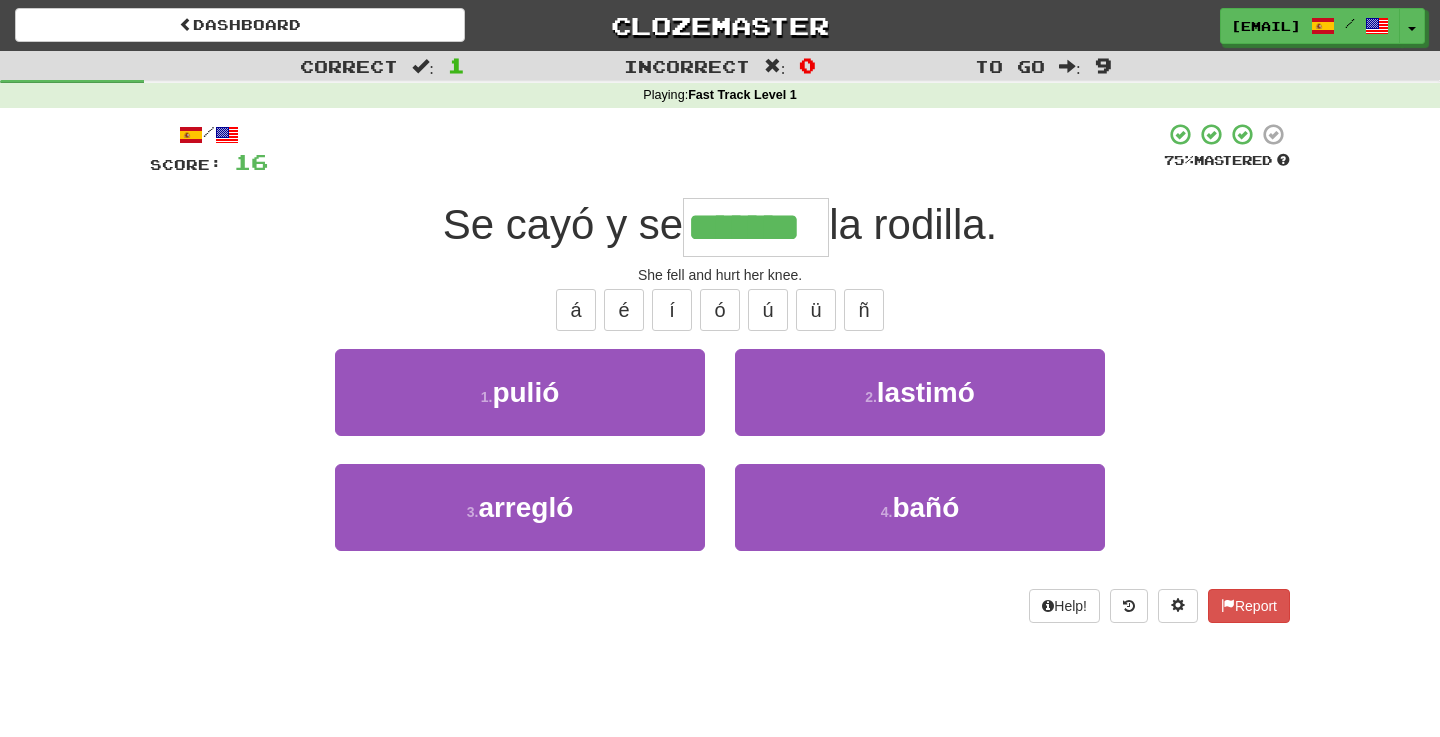 type on "*******" 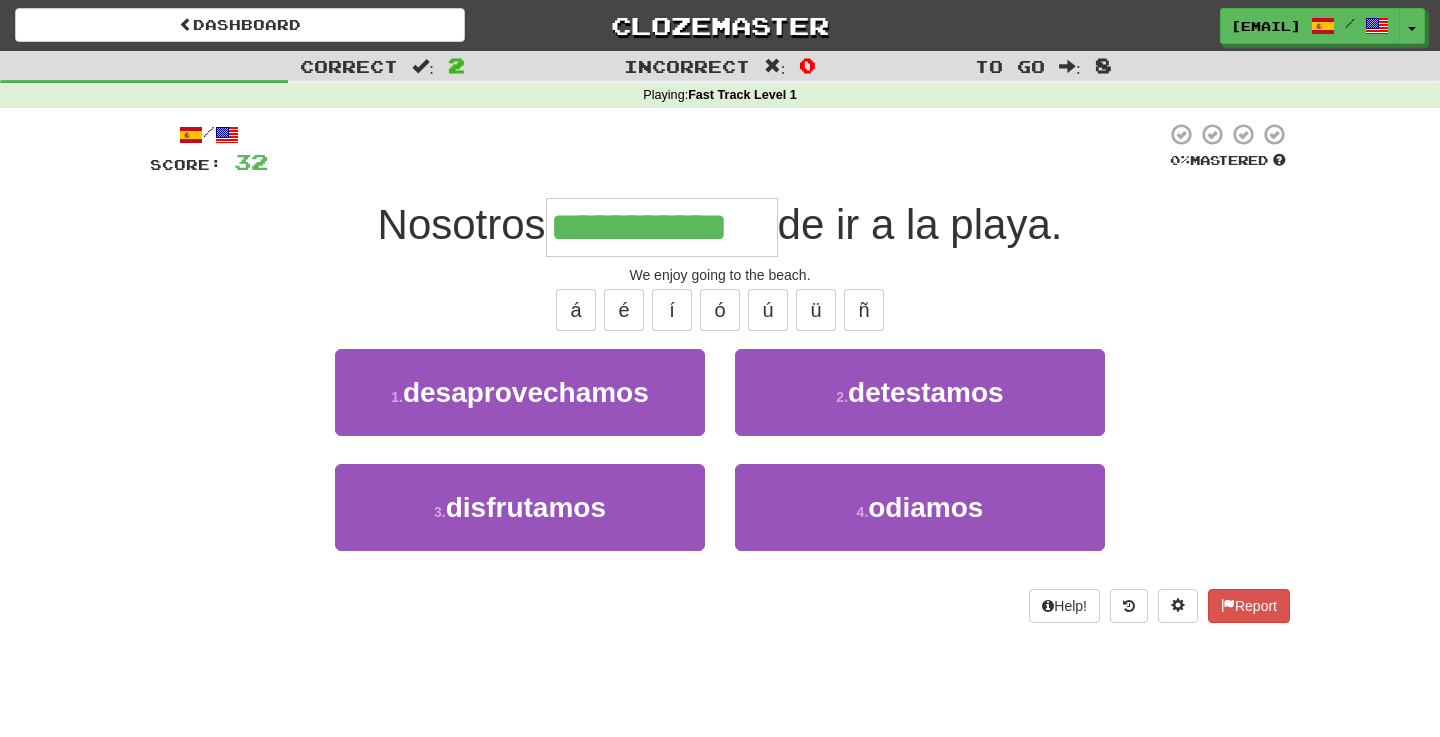 type on "**********" 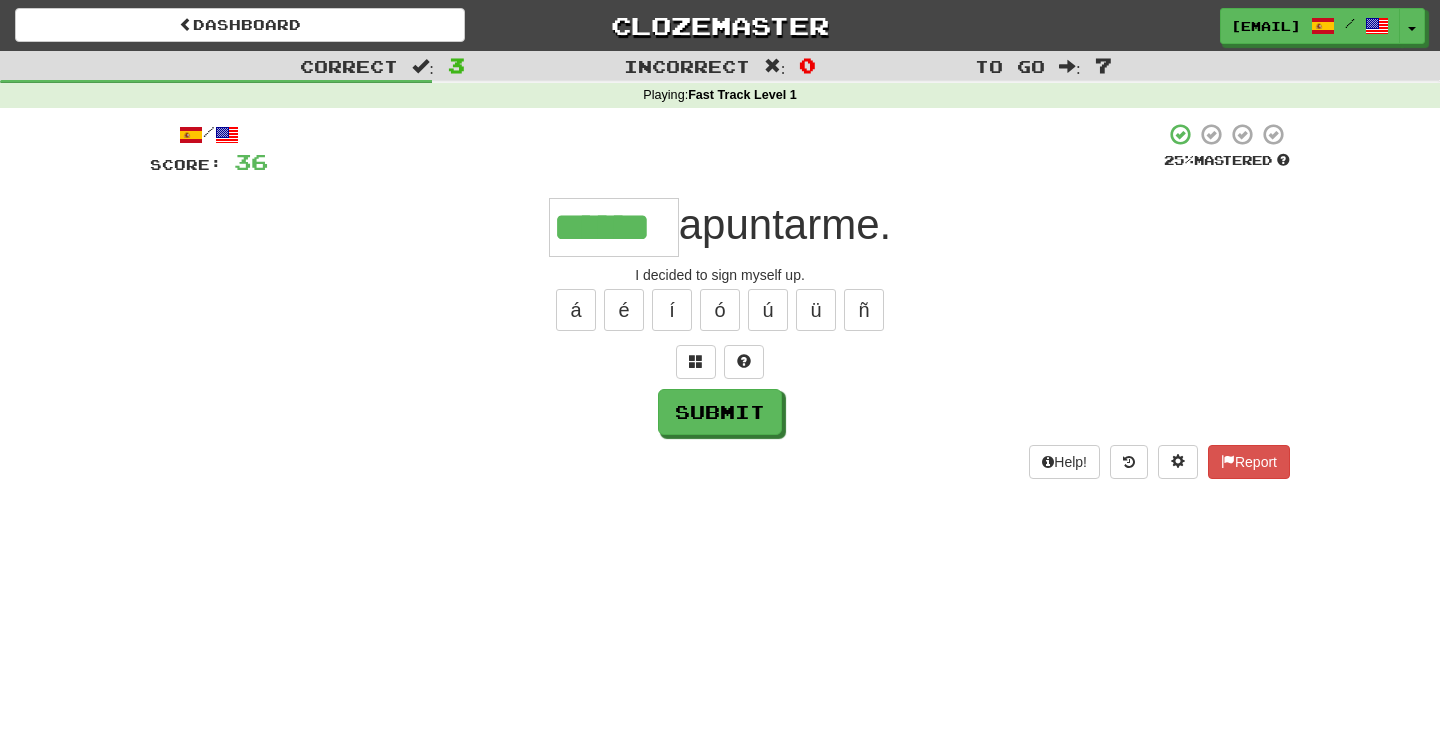 type on "******" 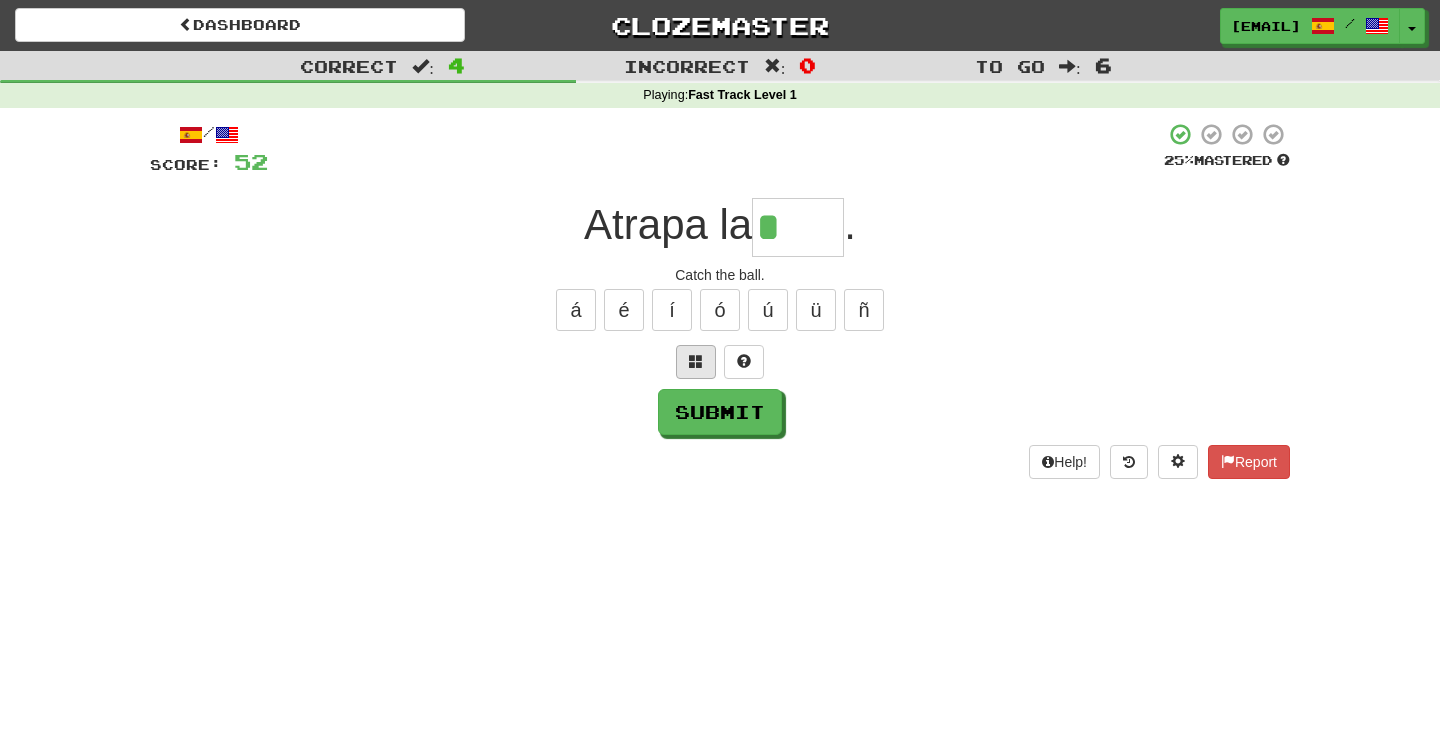 click at bounding box center (696, 362) 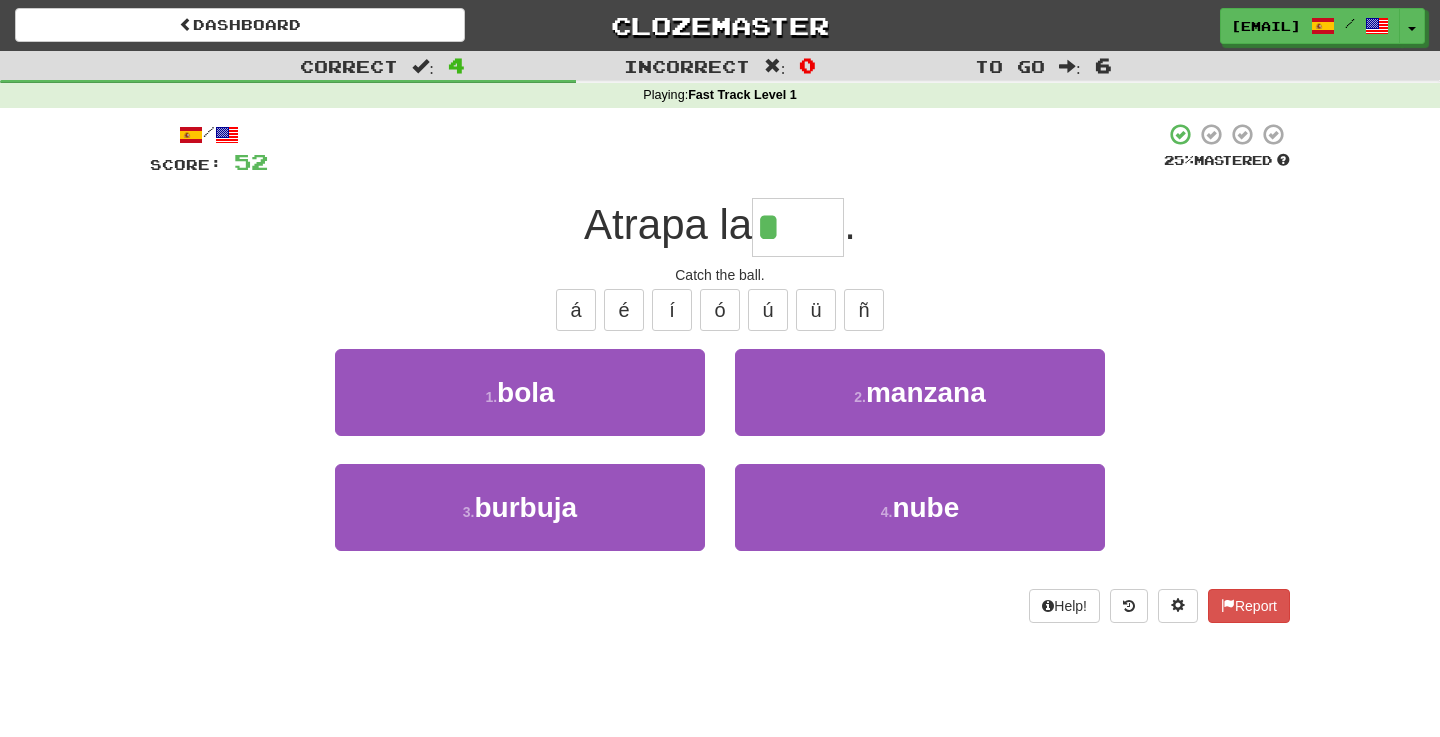click on "1 . [NAME]" at bounding box center (520, 392) 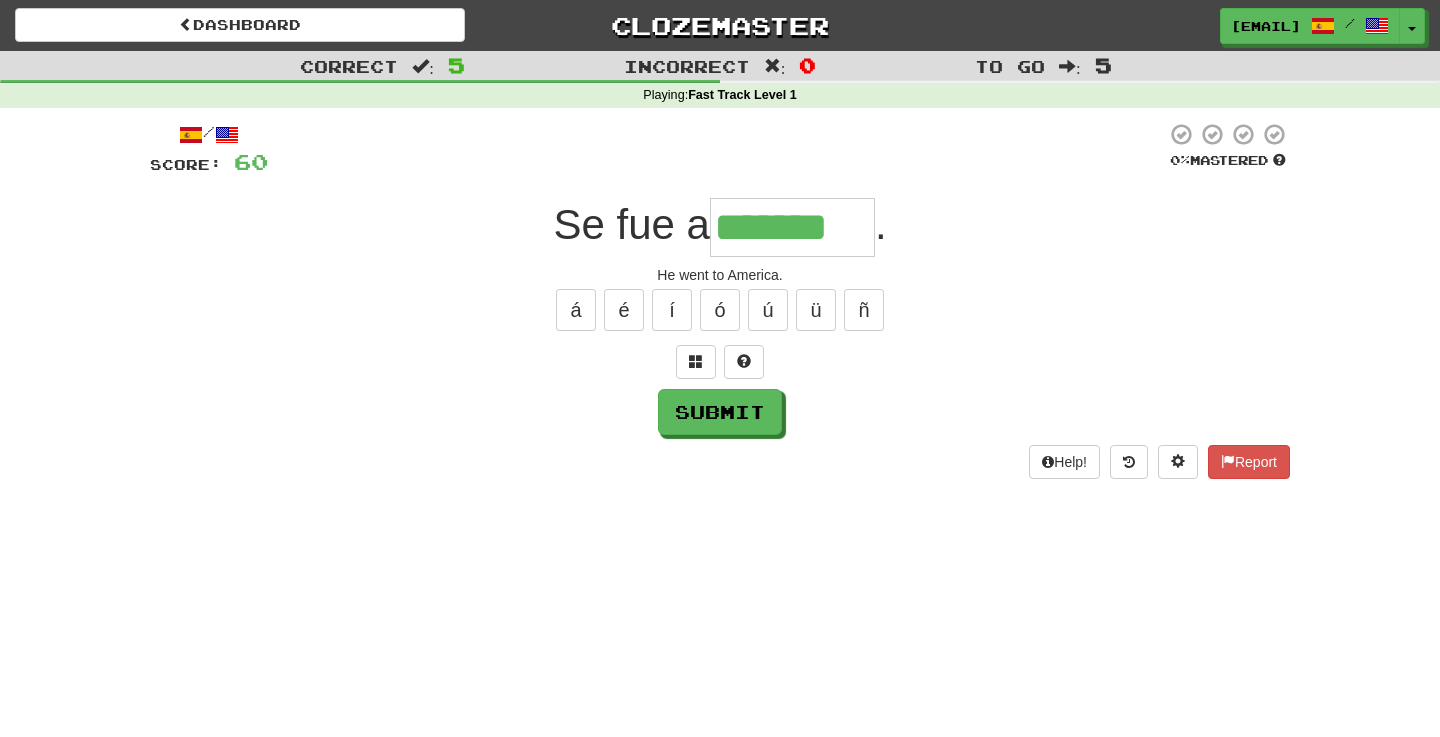 type on "*******" 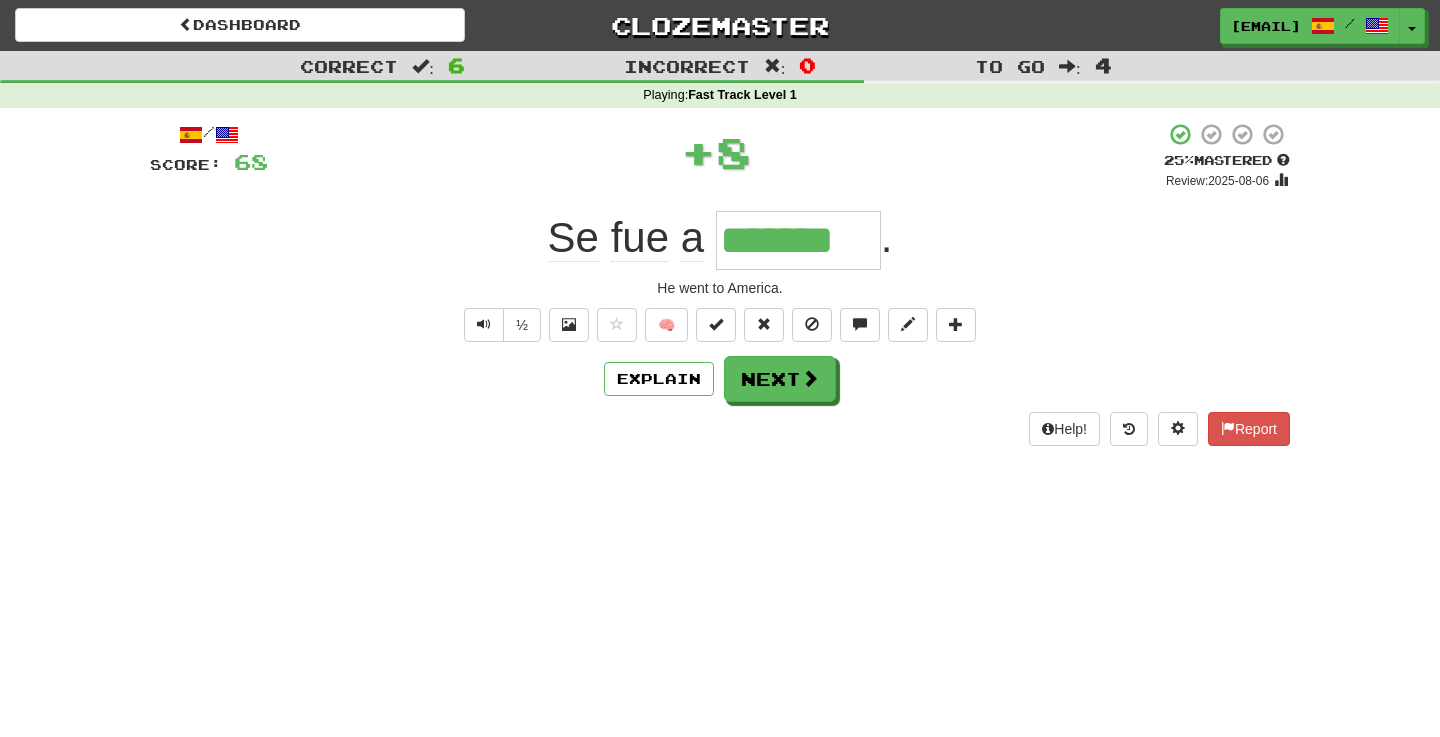 click at bounding box center [716, 324] 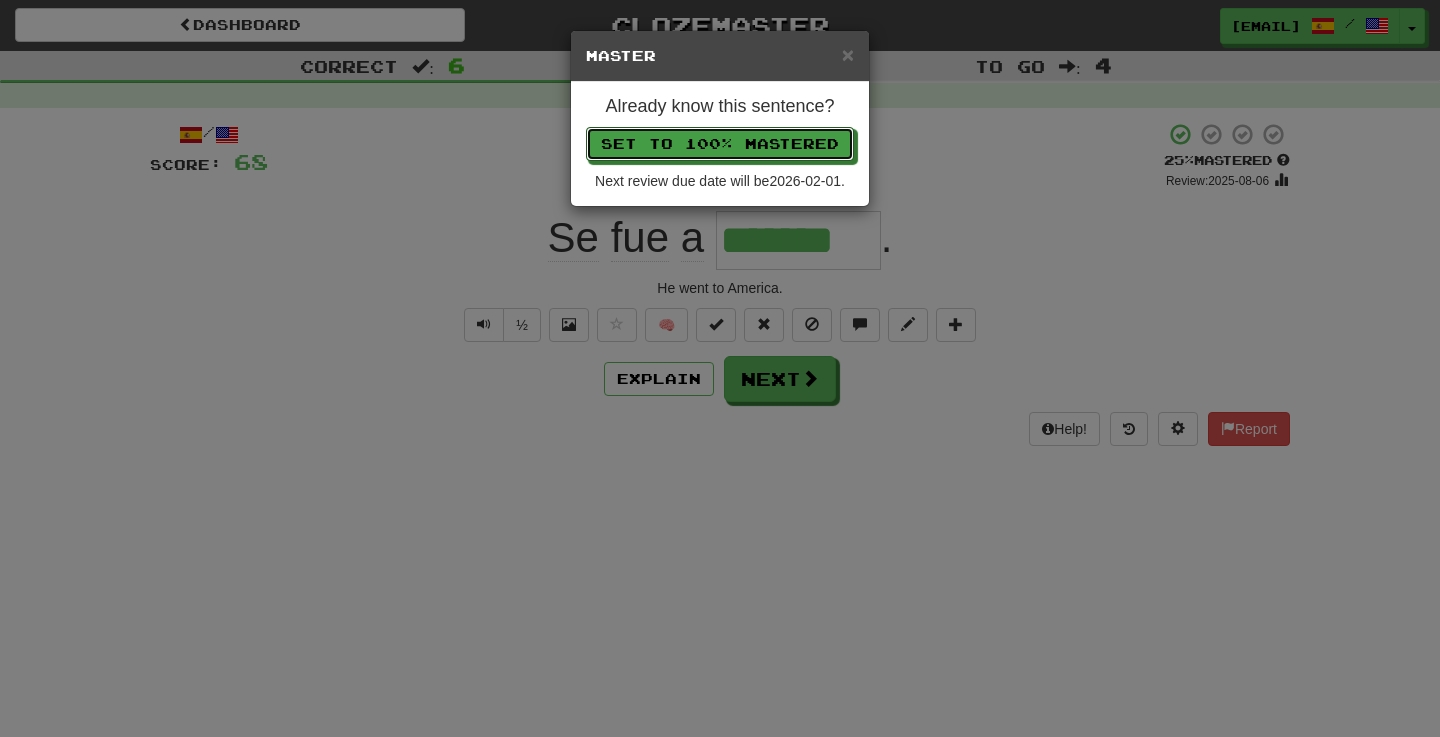 click on "Set to 100% Mastered" at bounding box center (720, 144) 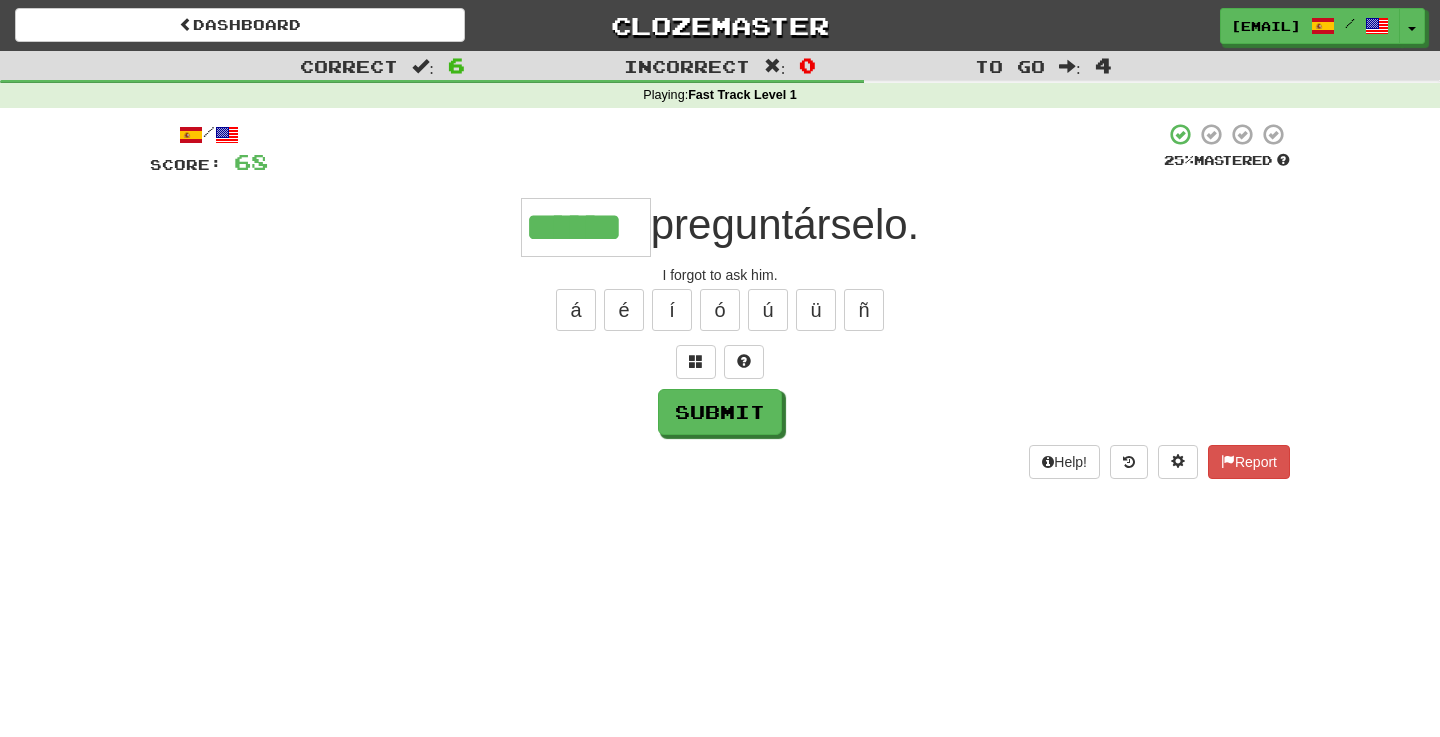 type on "******" 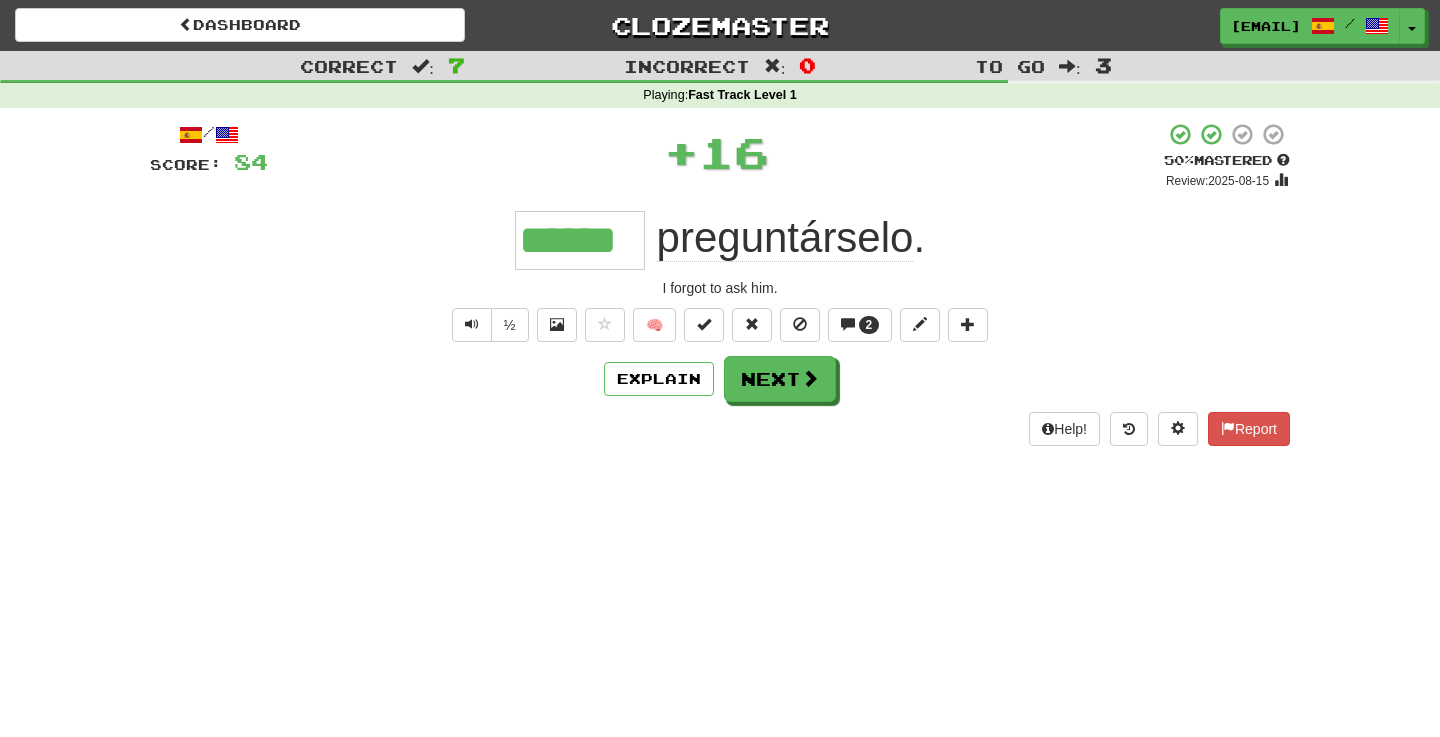 click at bounding box center (704, 325) 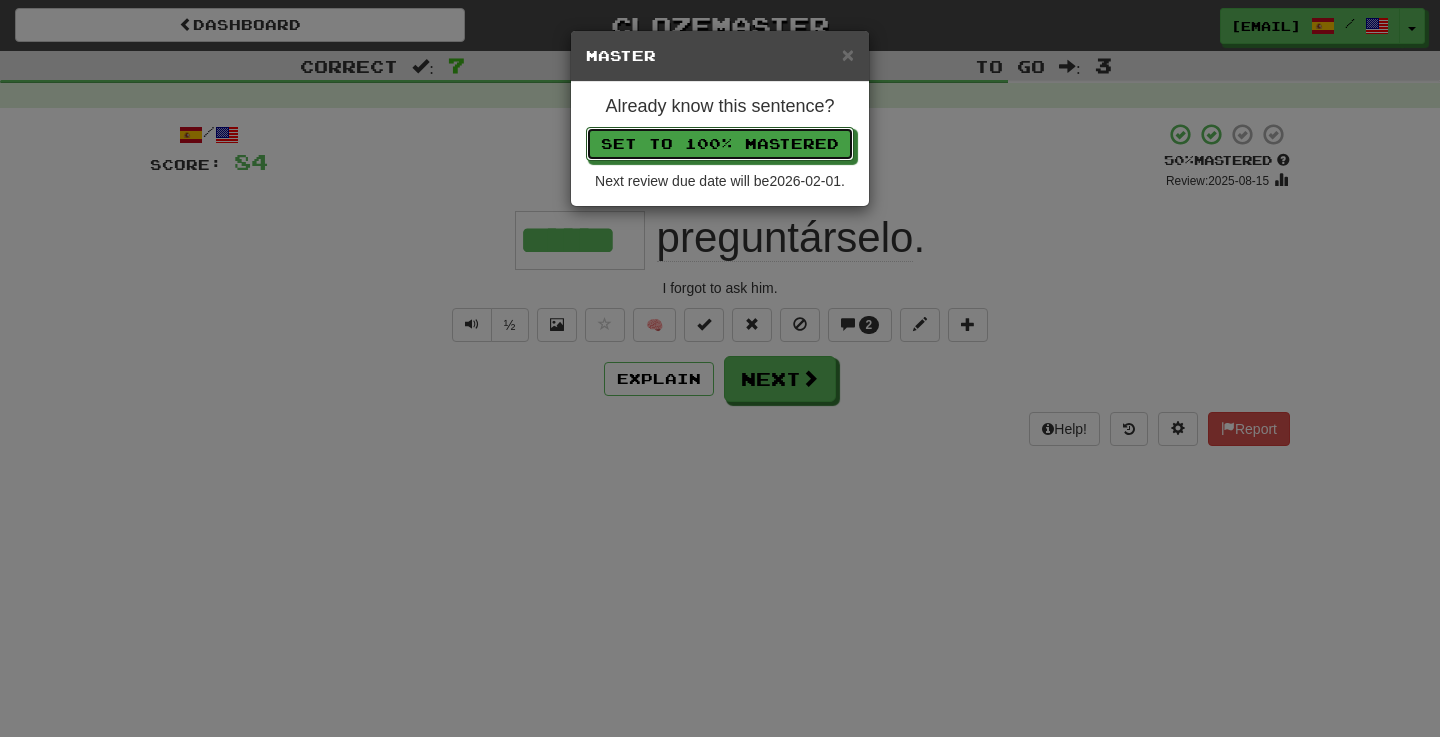 click on "Set to 100% Mastered" at bounding box center [720, 144] 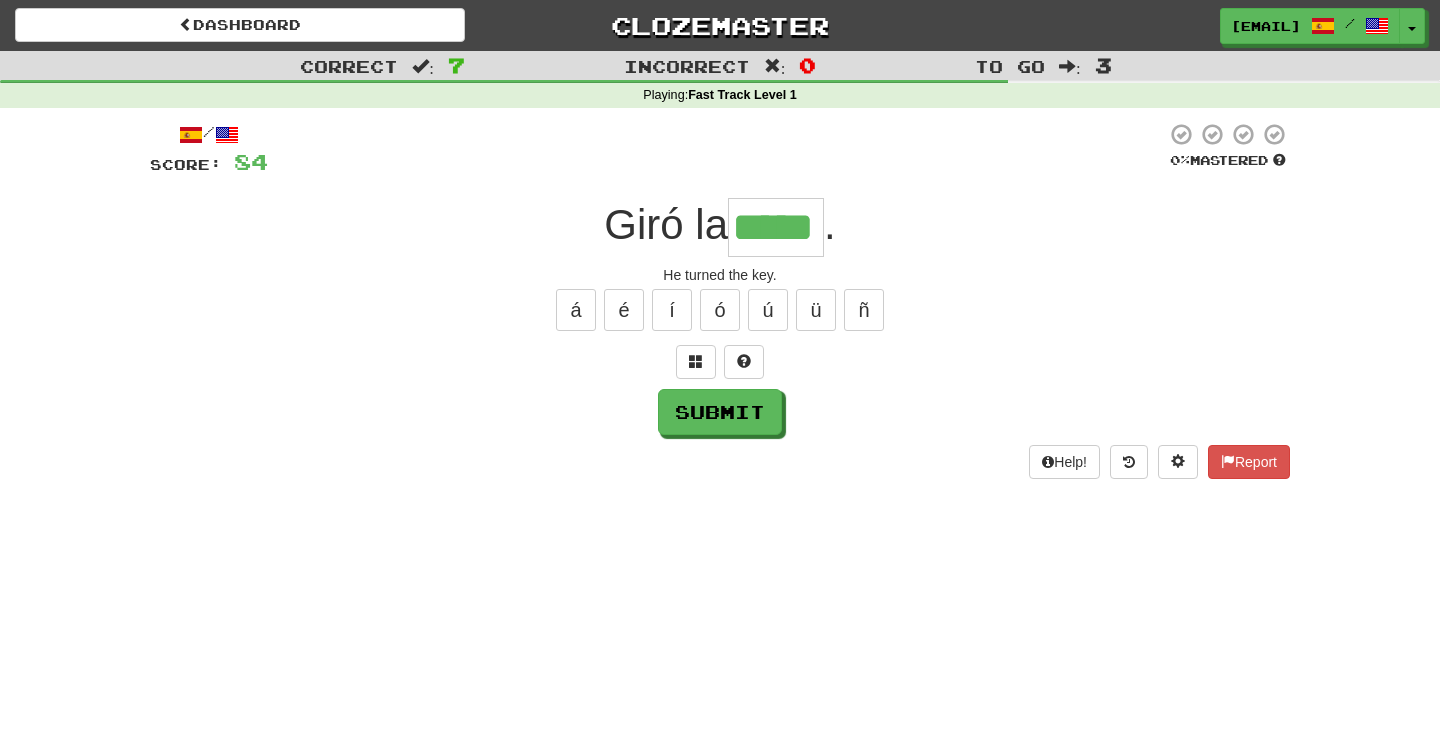 type on "*****" 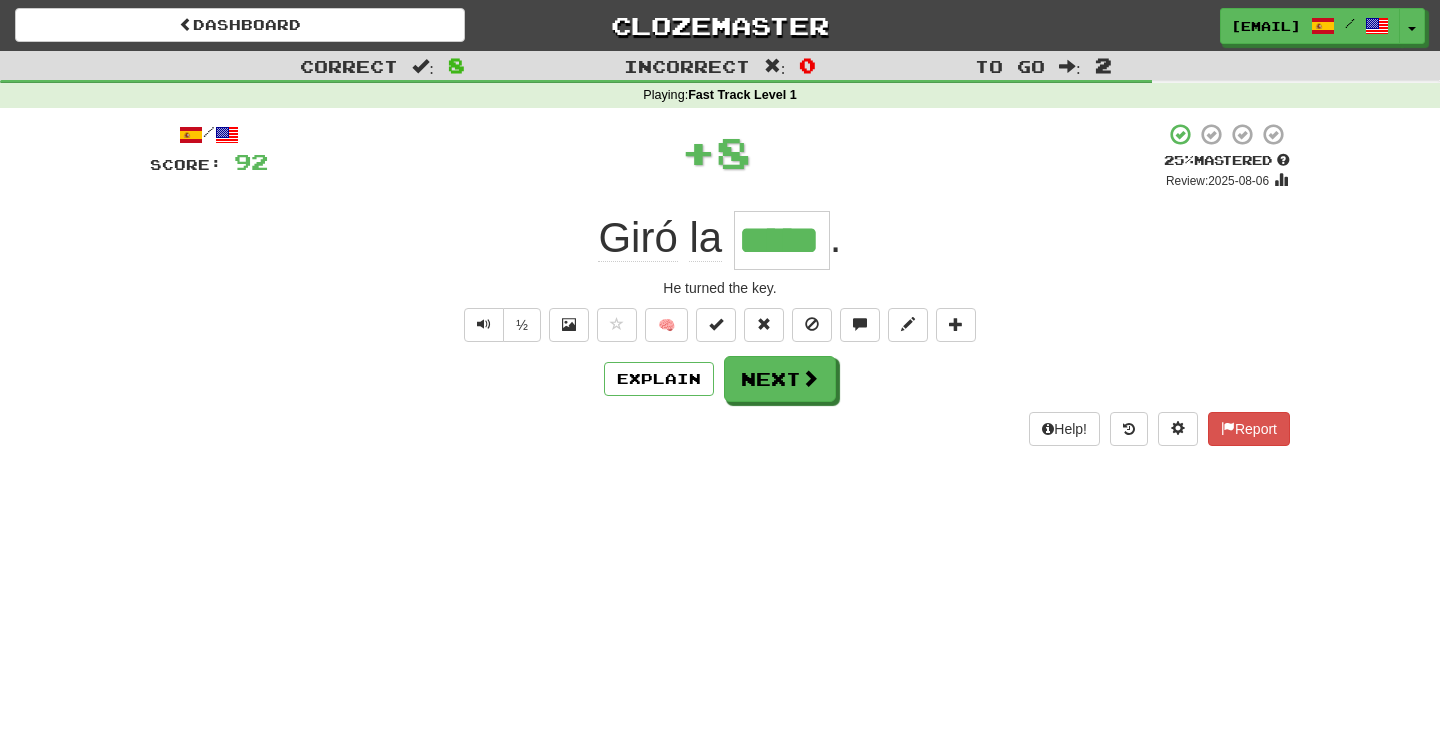 click at bounding box center (716, 324) 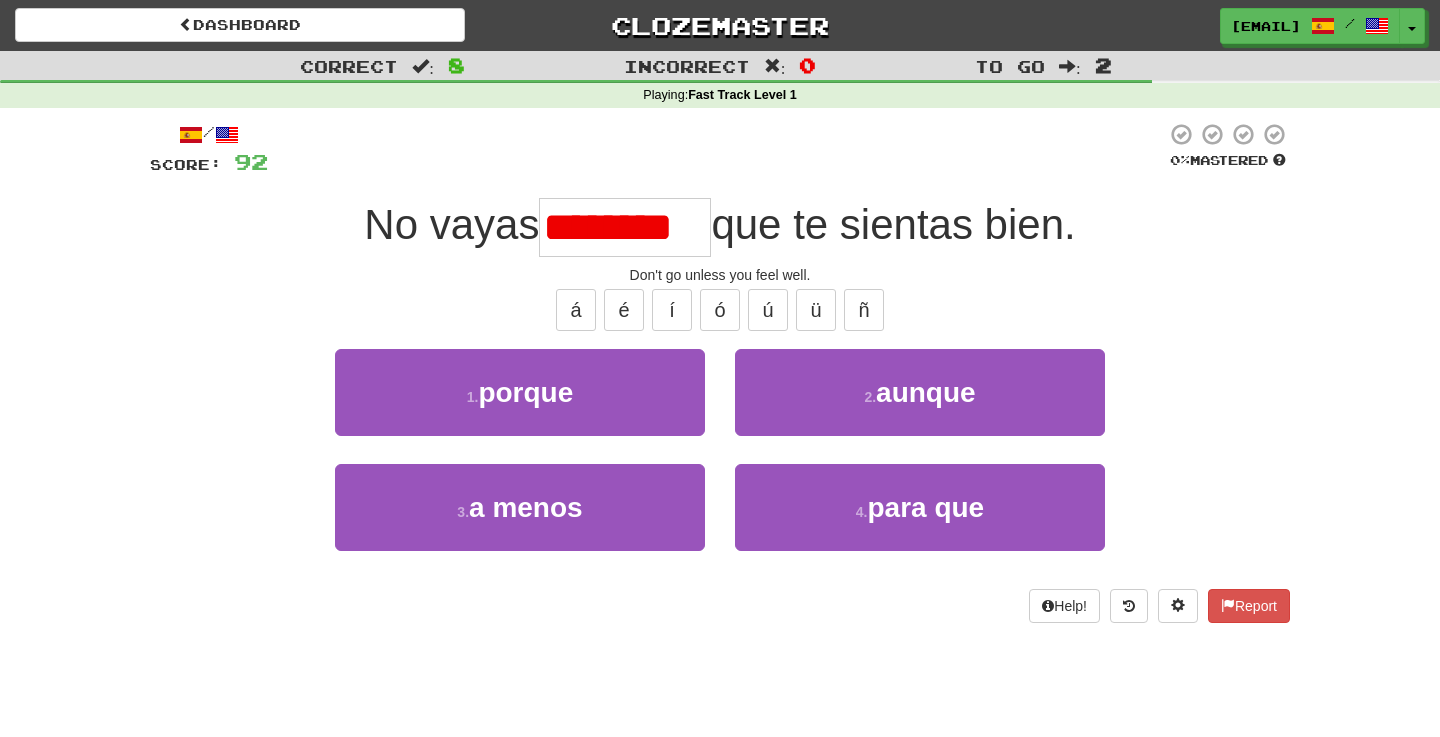 type on "*******" 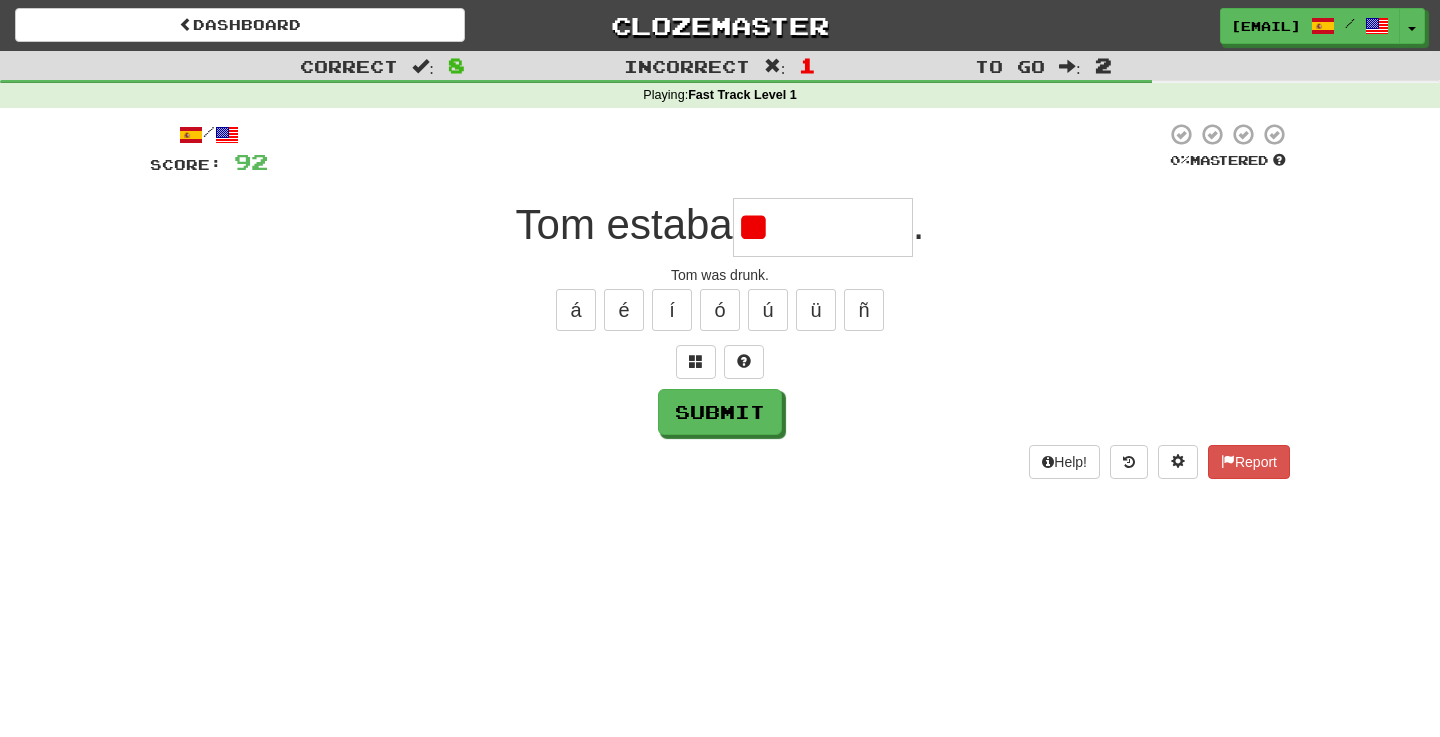 type on "*" 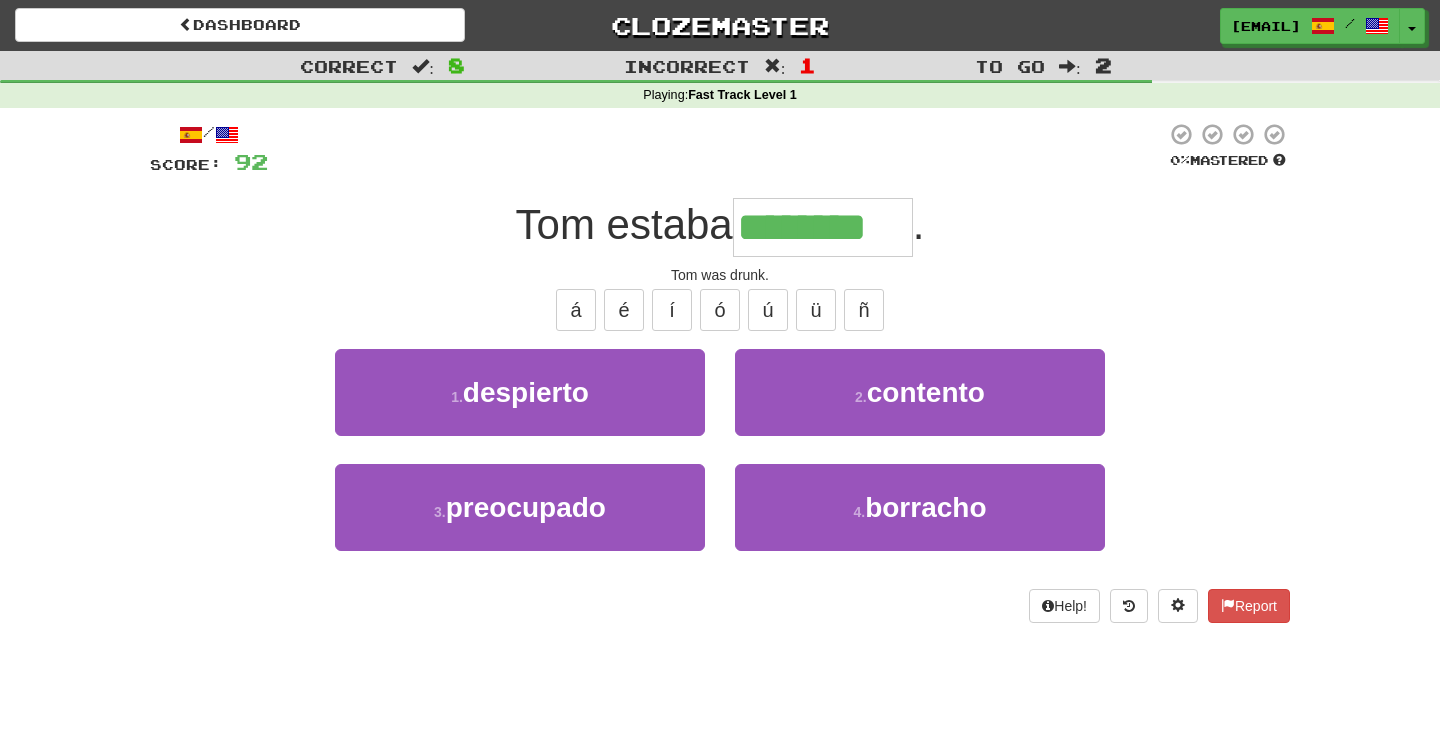 type on "********" 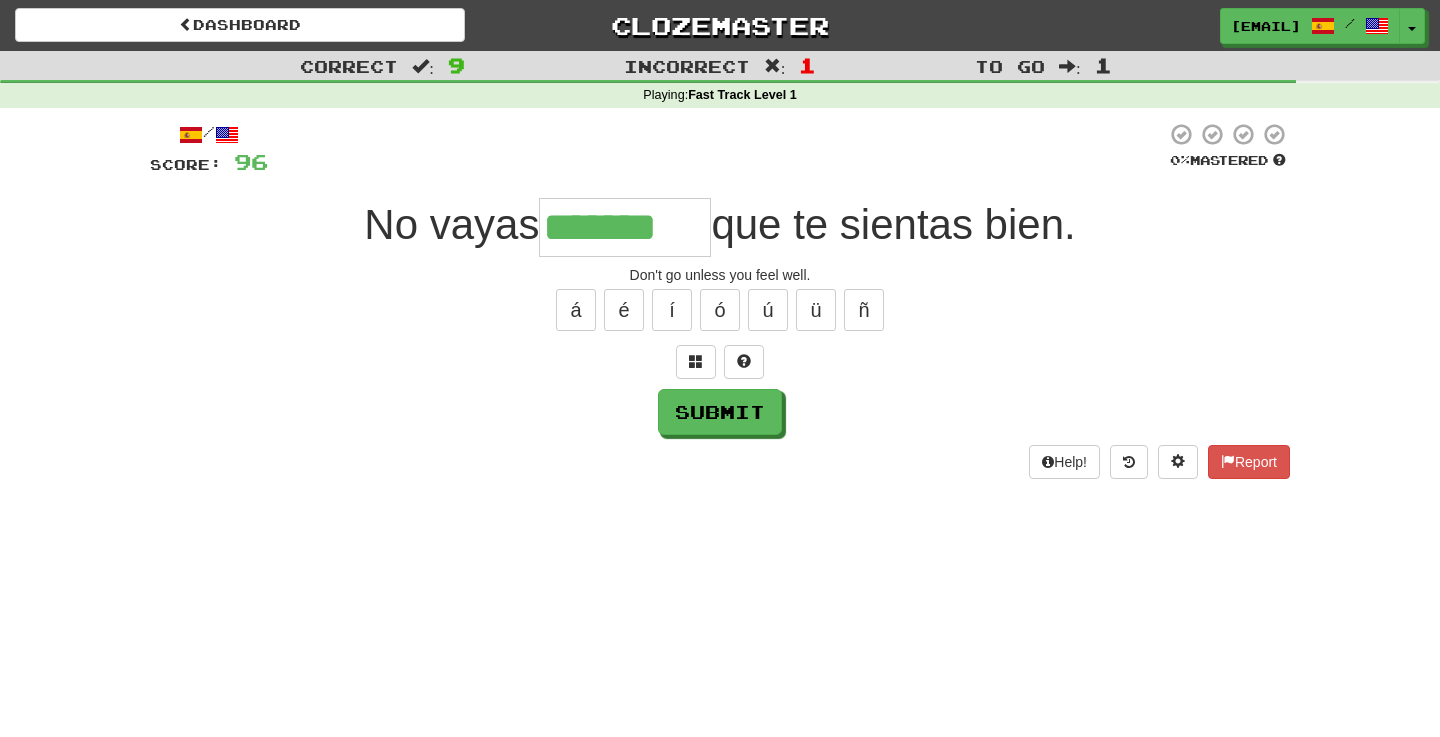 type on "*******" 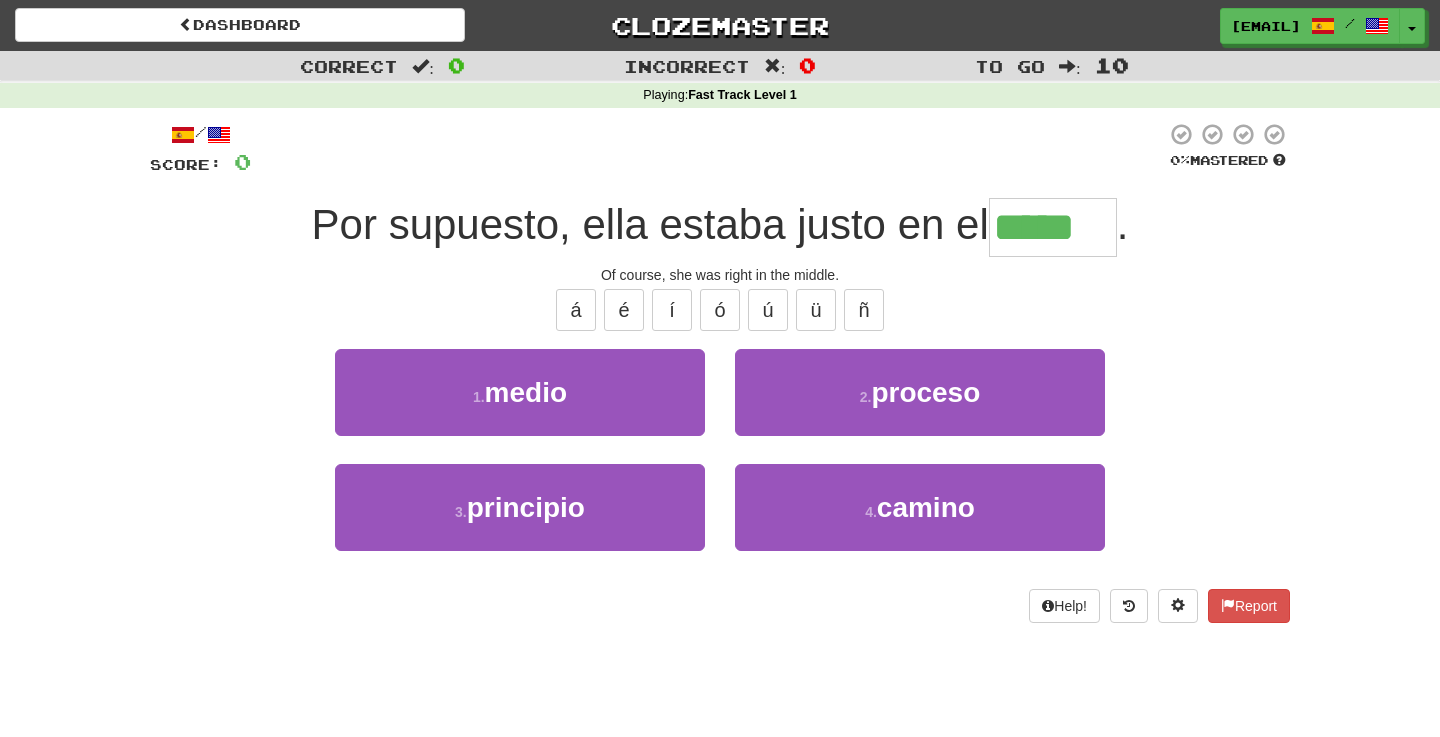 type on "*****" 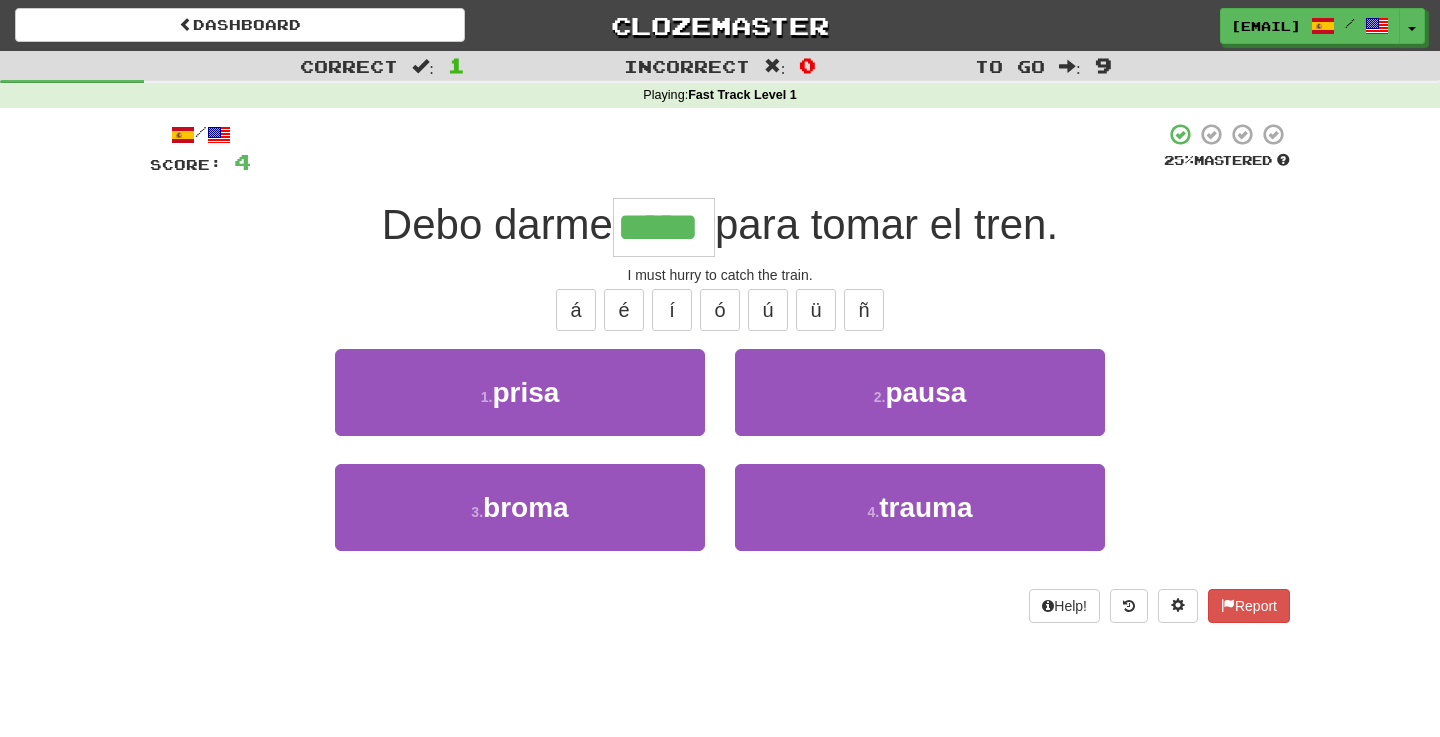 type on "*****" 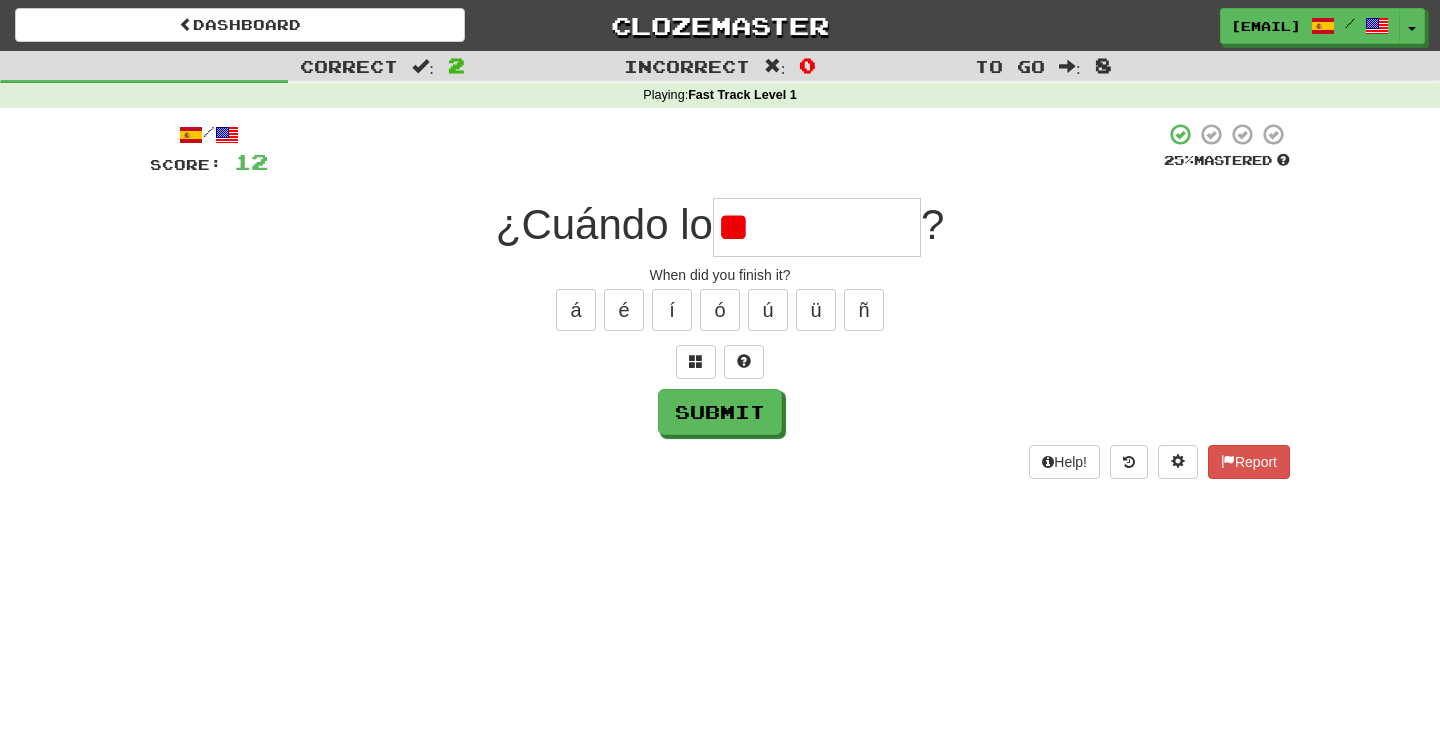 type on "*" 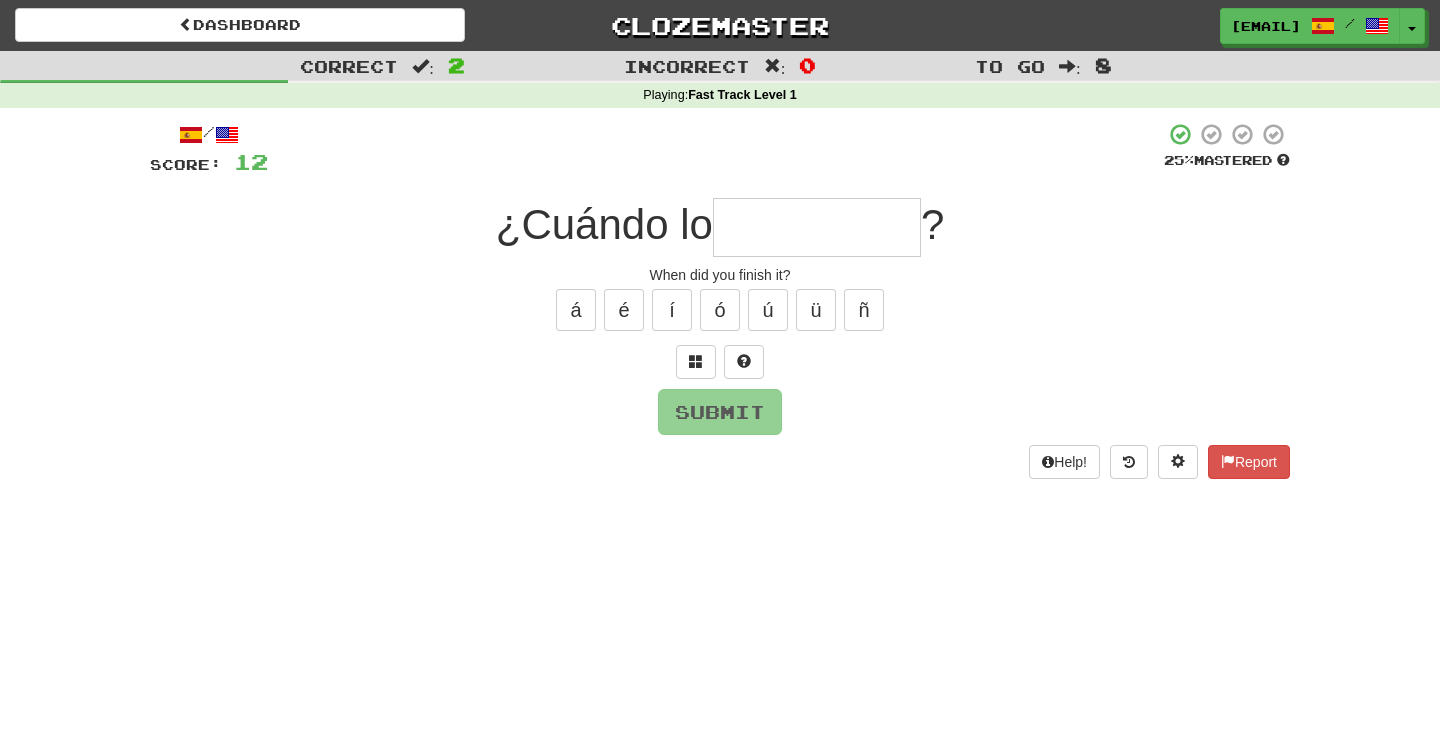 type on "*" 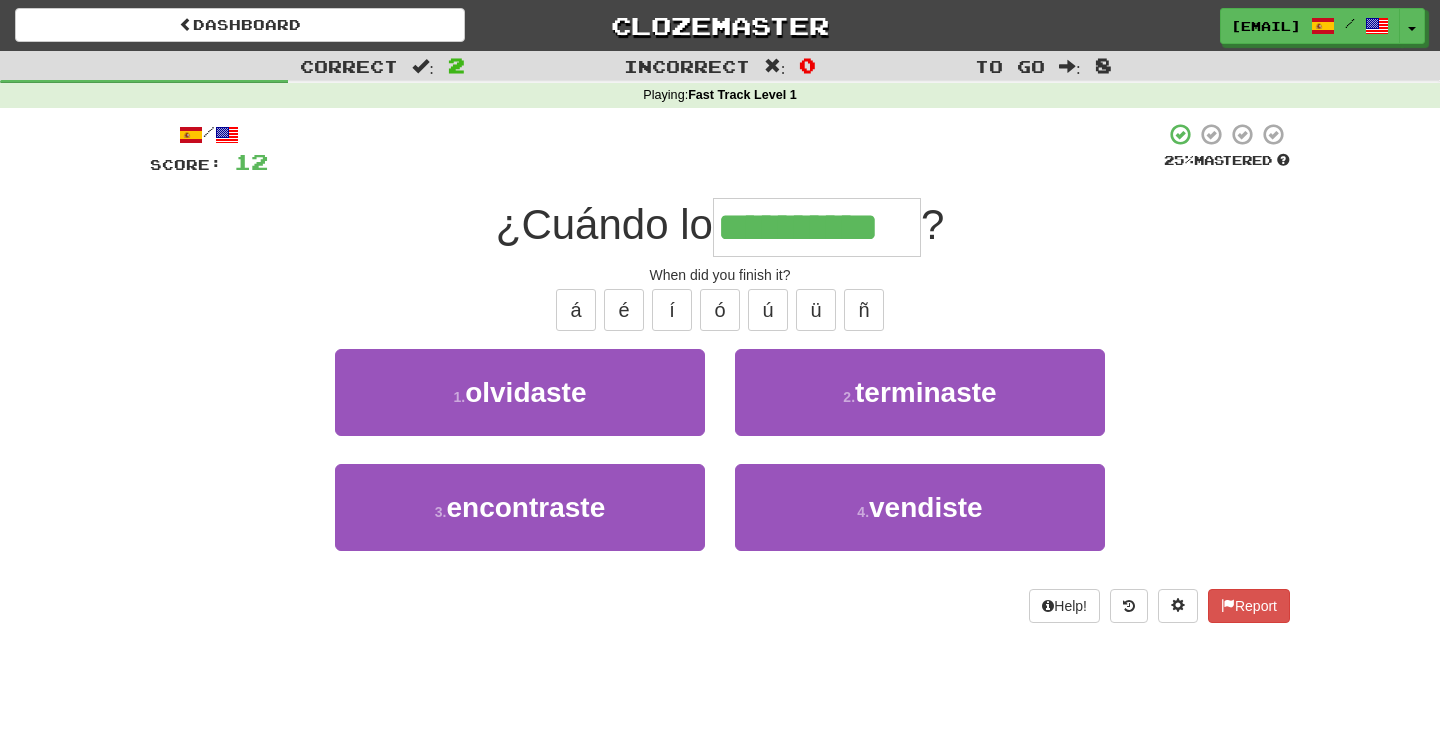 type on "**********" 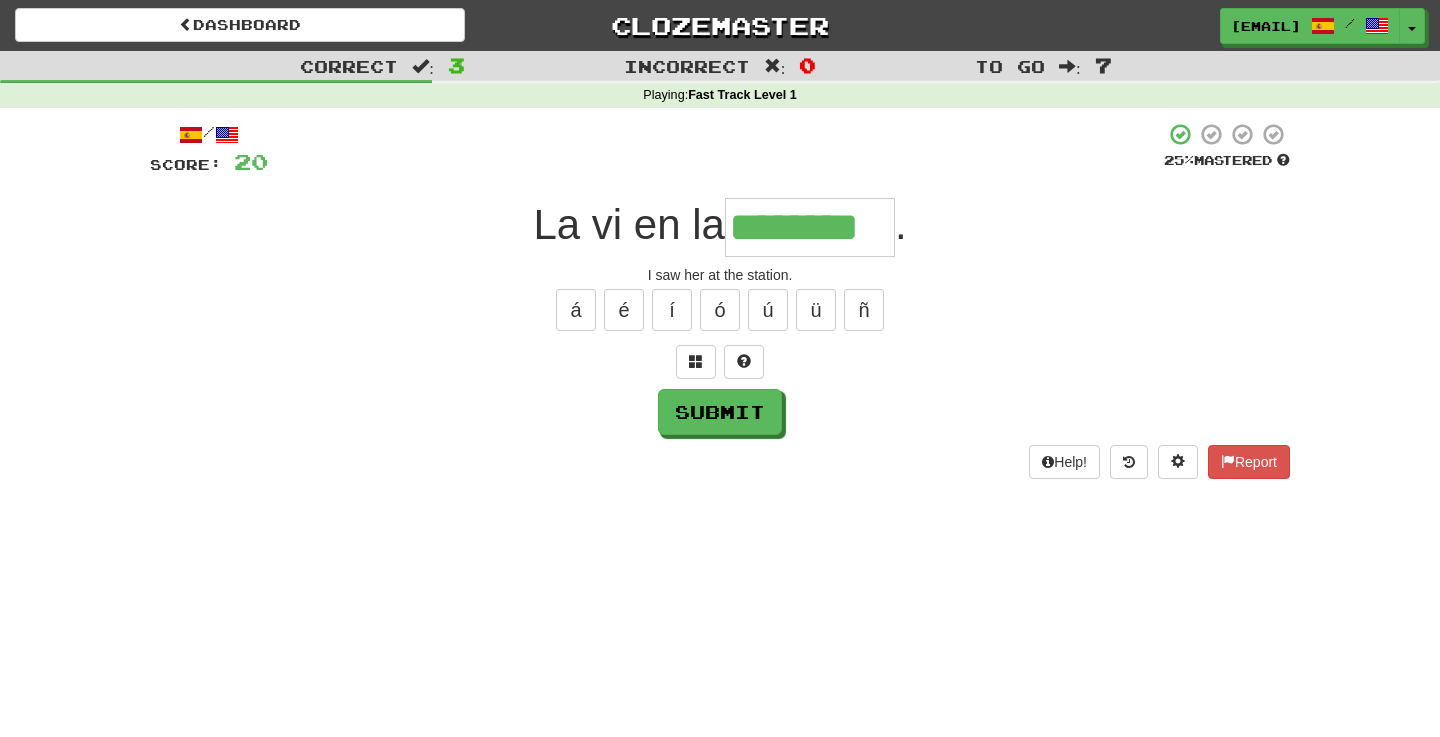 type on "********" 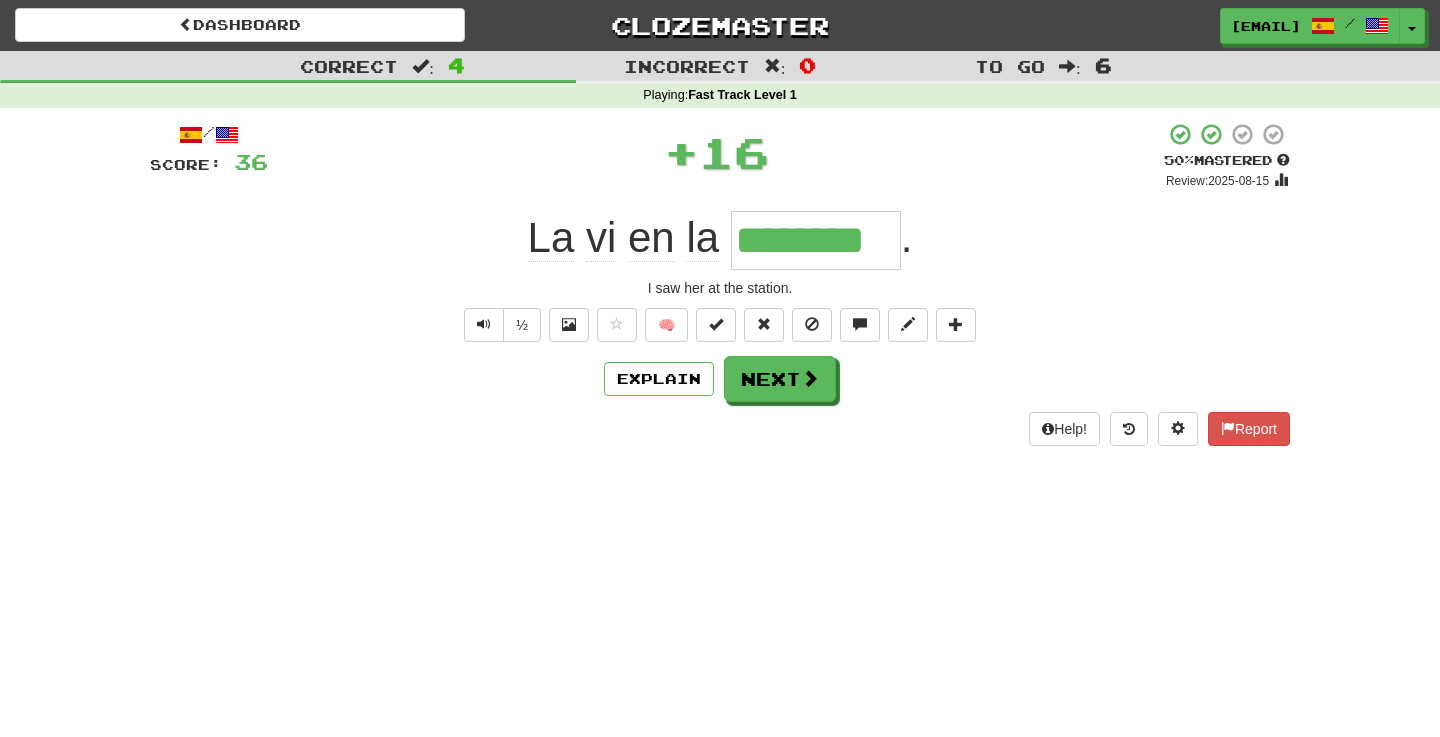click at bounding box center (716, 324) 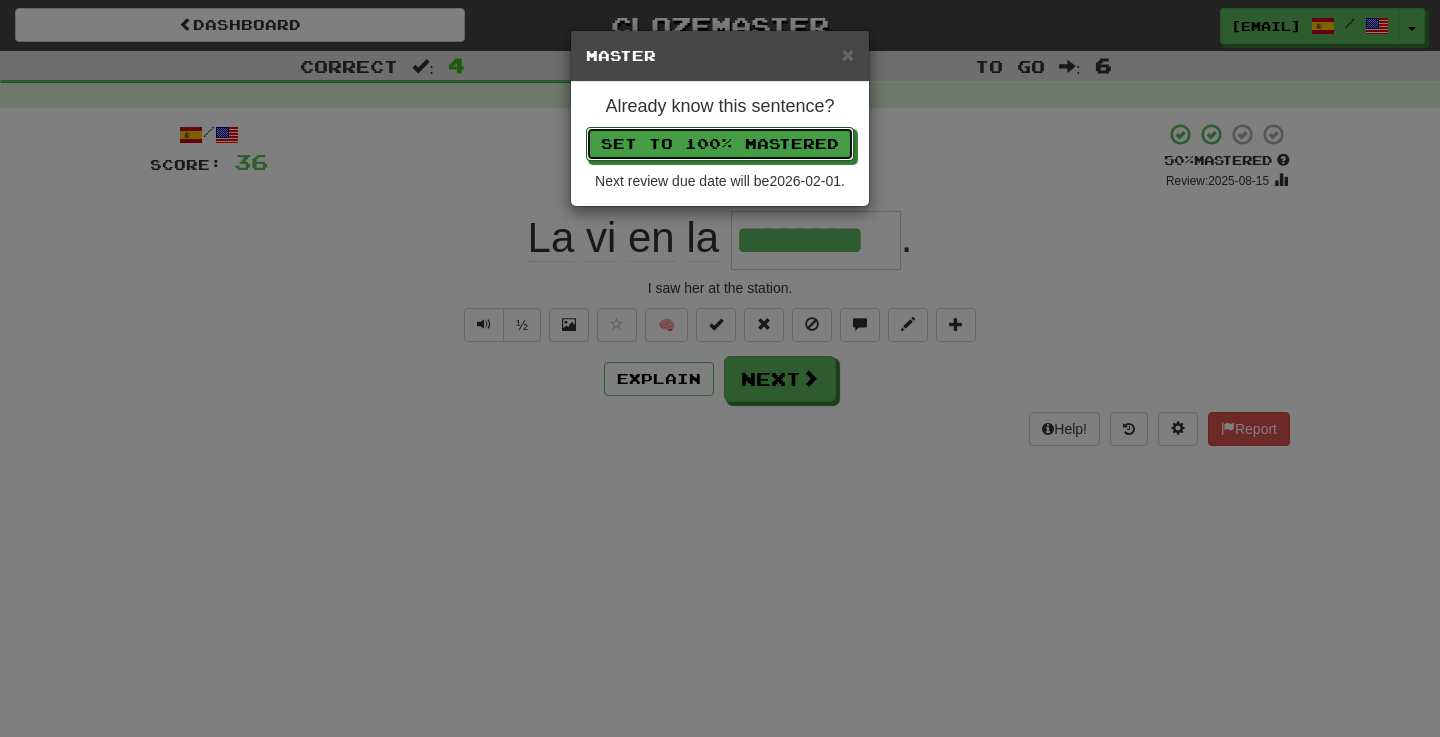 type 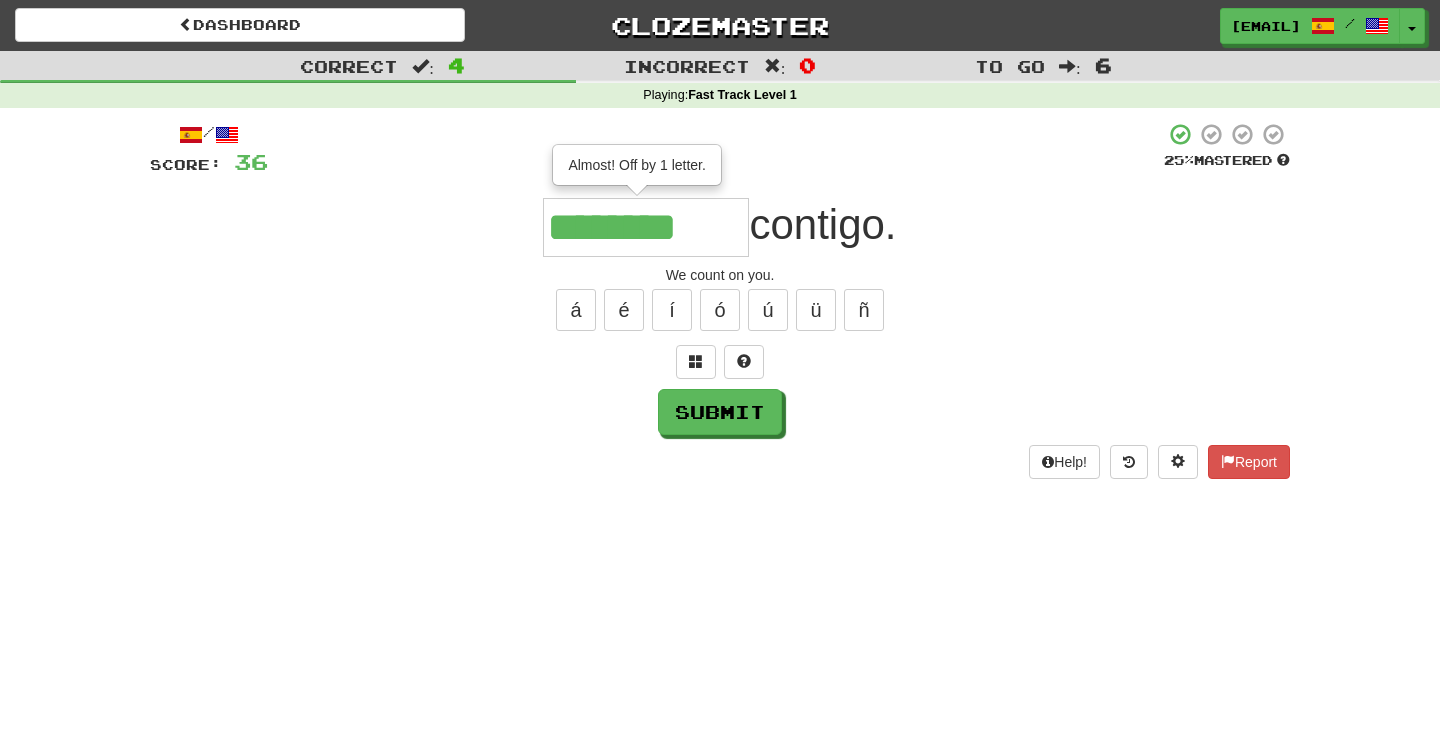 type on "********" 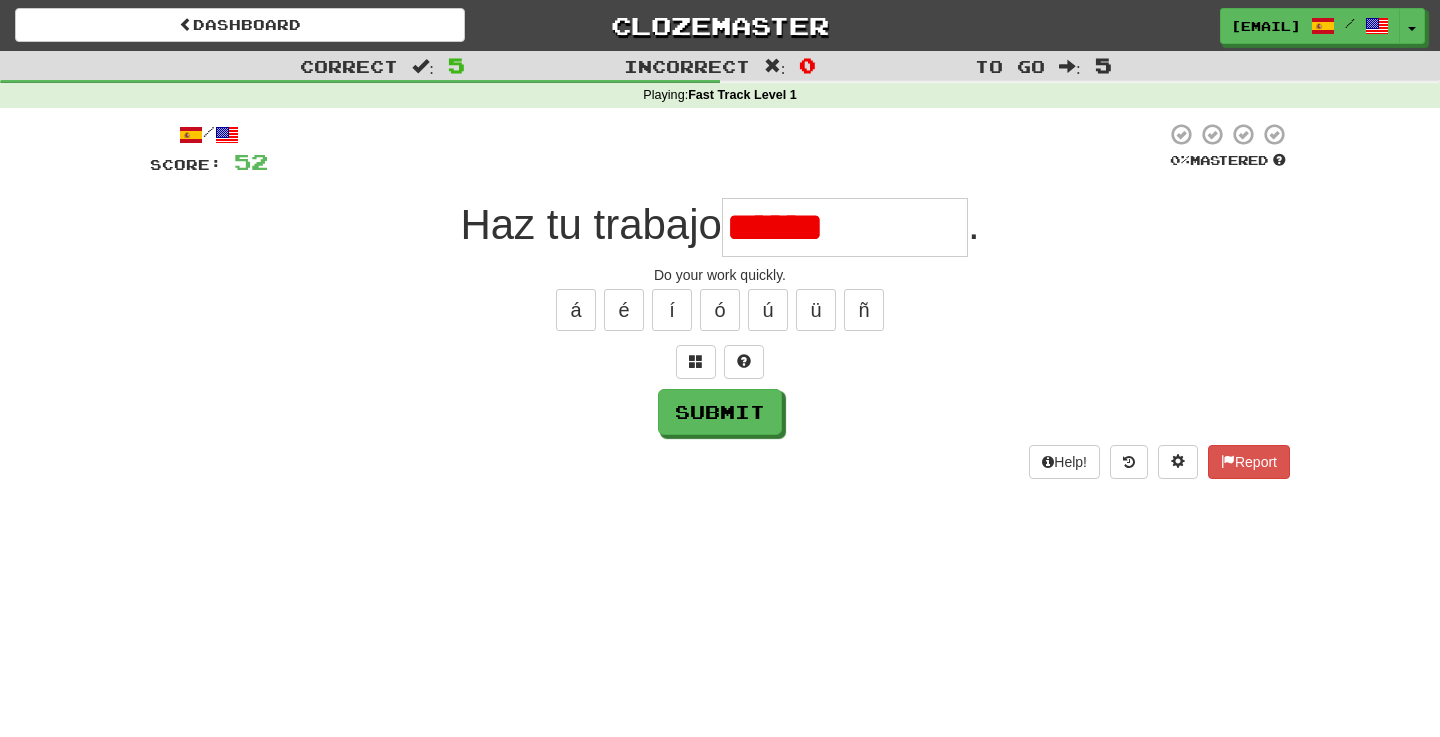type on "**********" 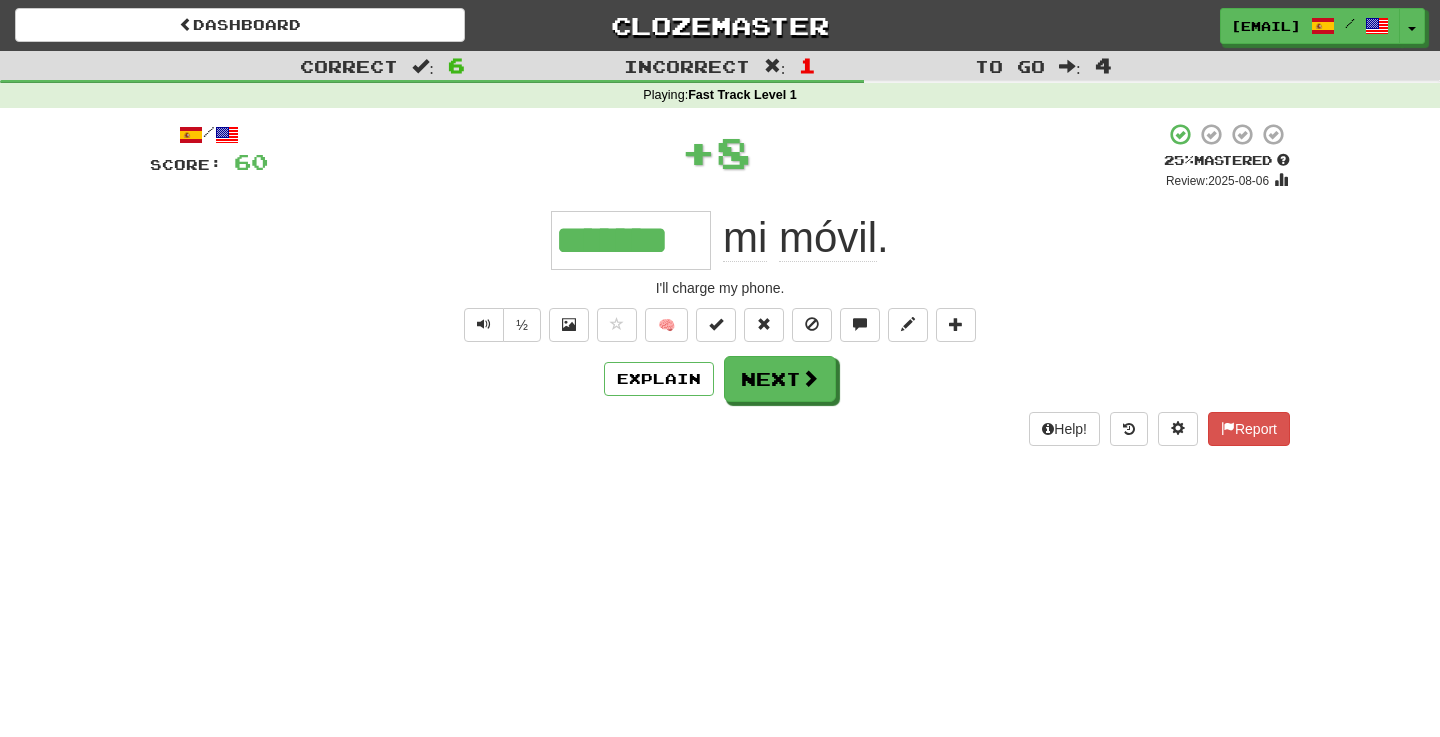 type on "*******" 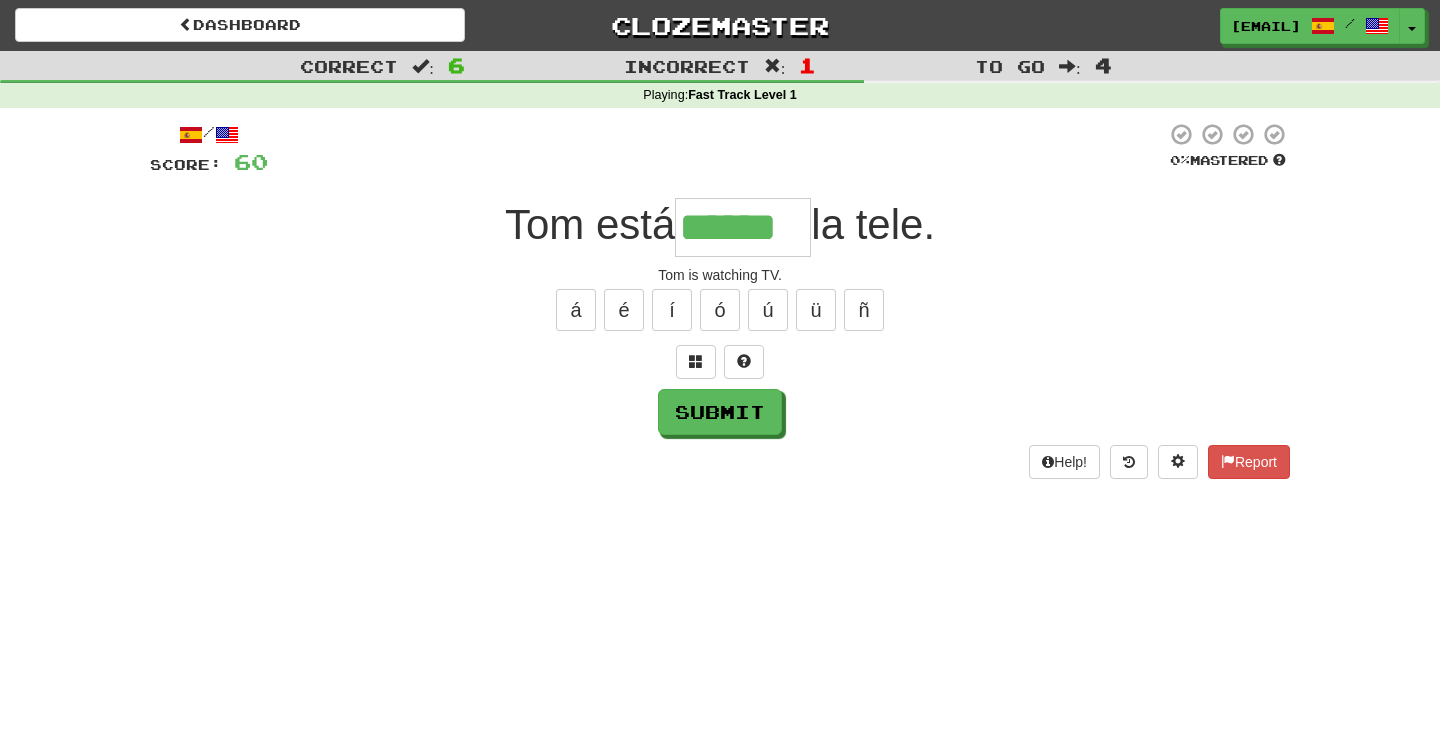 type on "******" 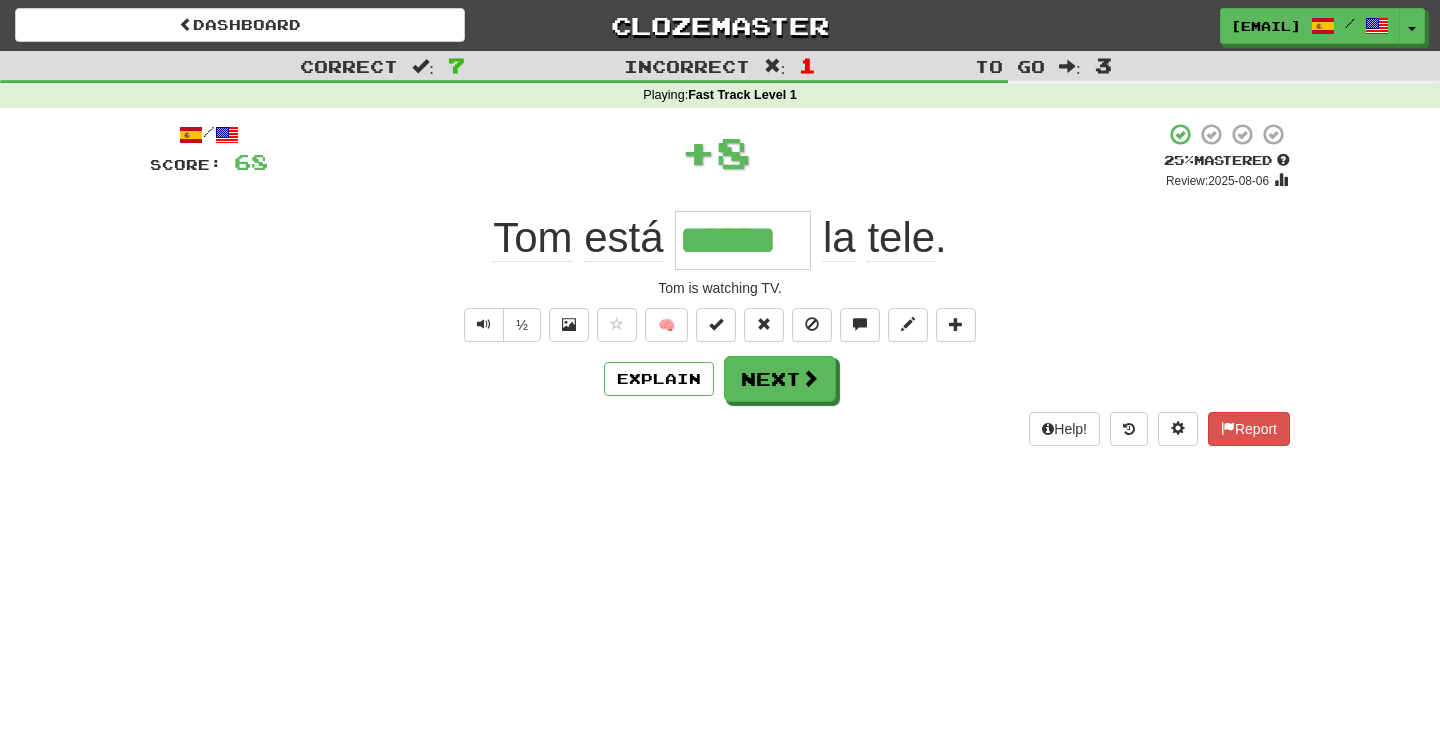 click at bounding box center [716, 324] 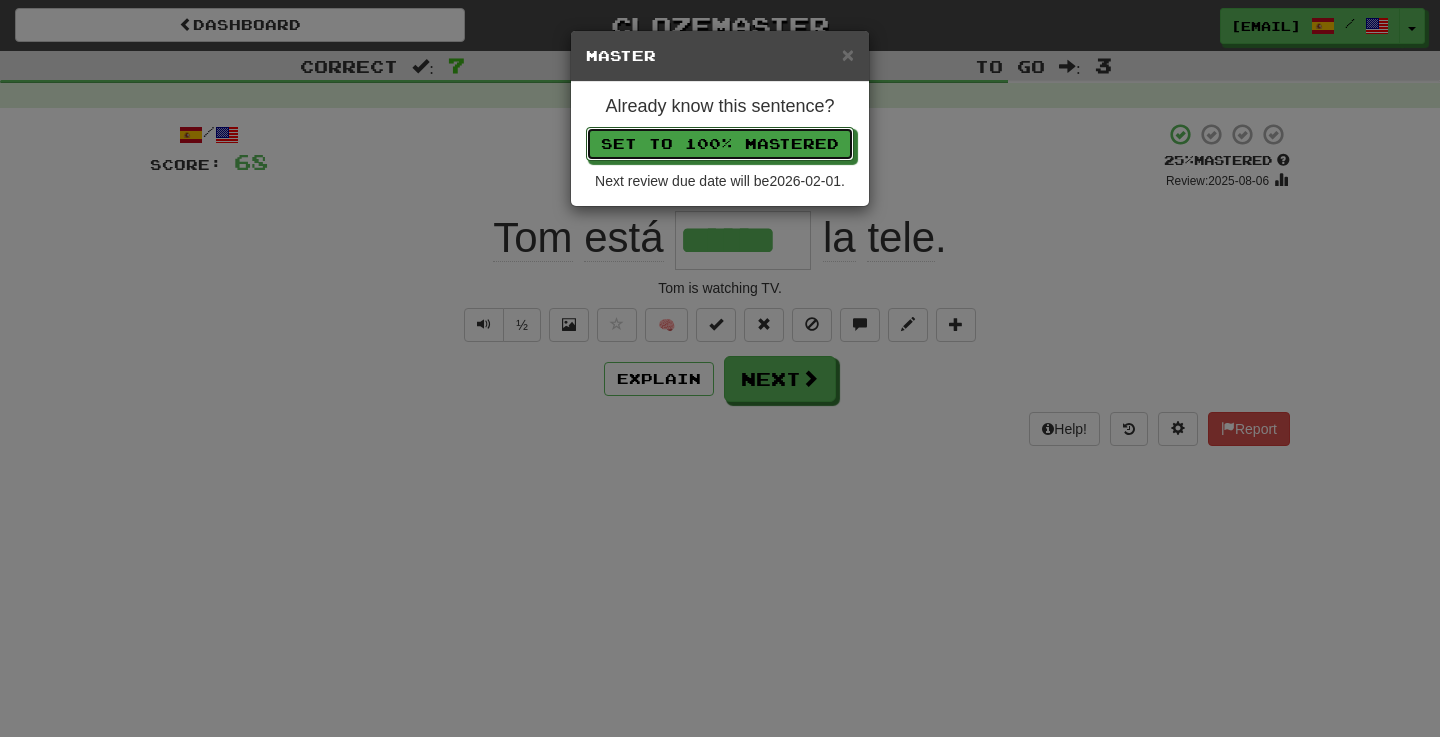 click on "Set to 100% Mastered" at bounding box center [720, 144] 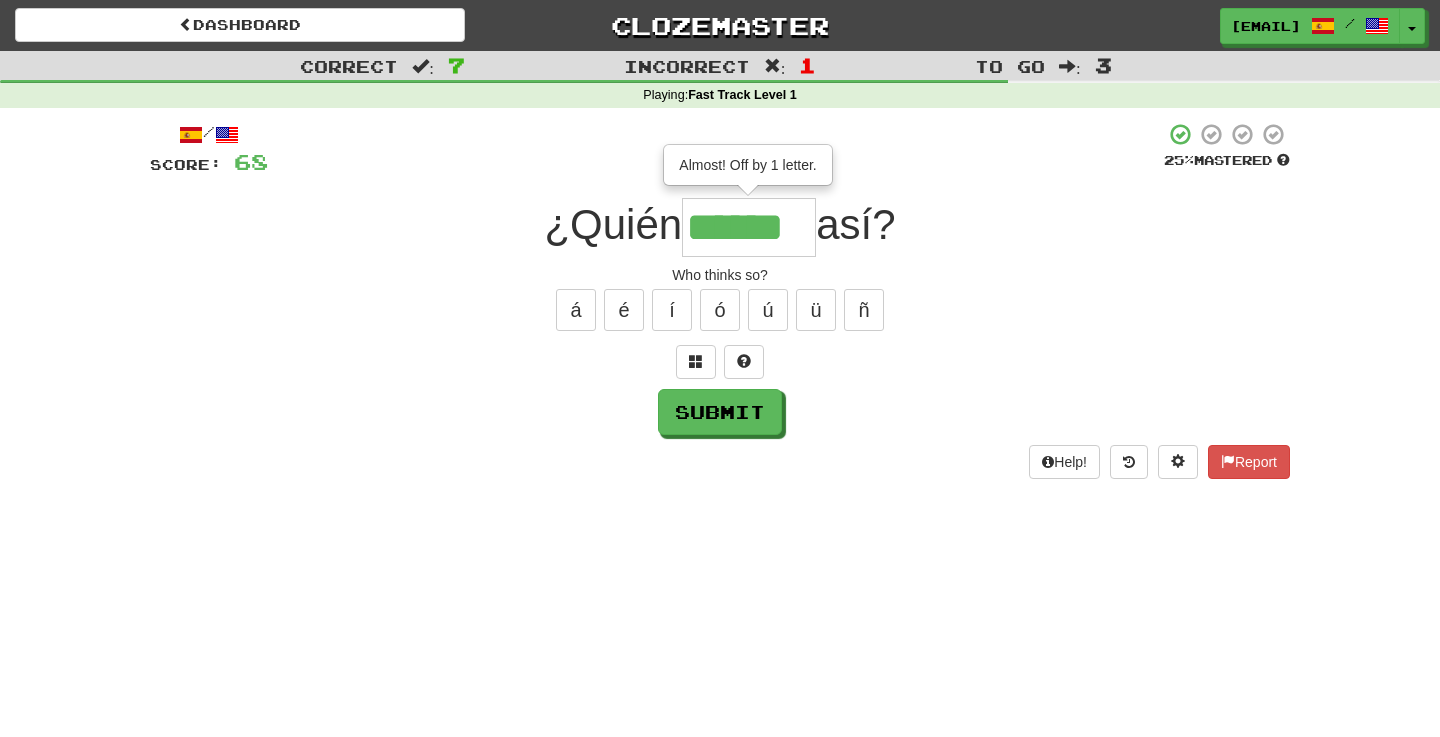type on "******" 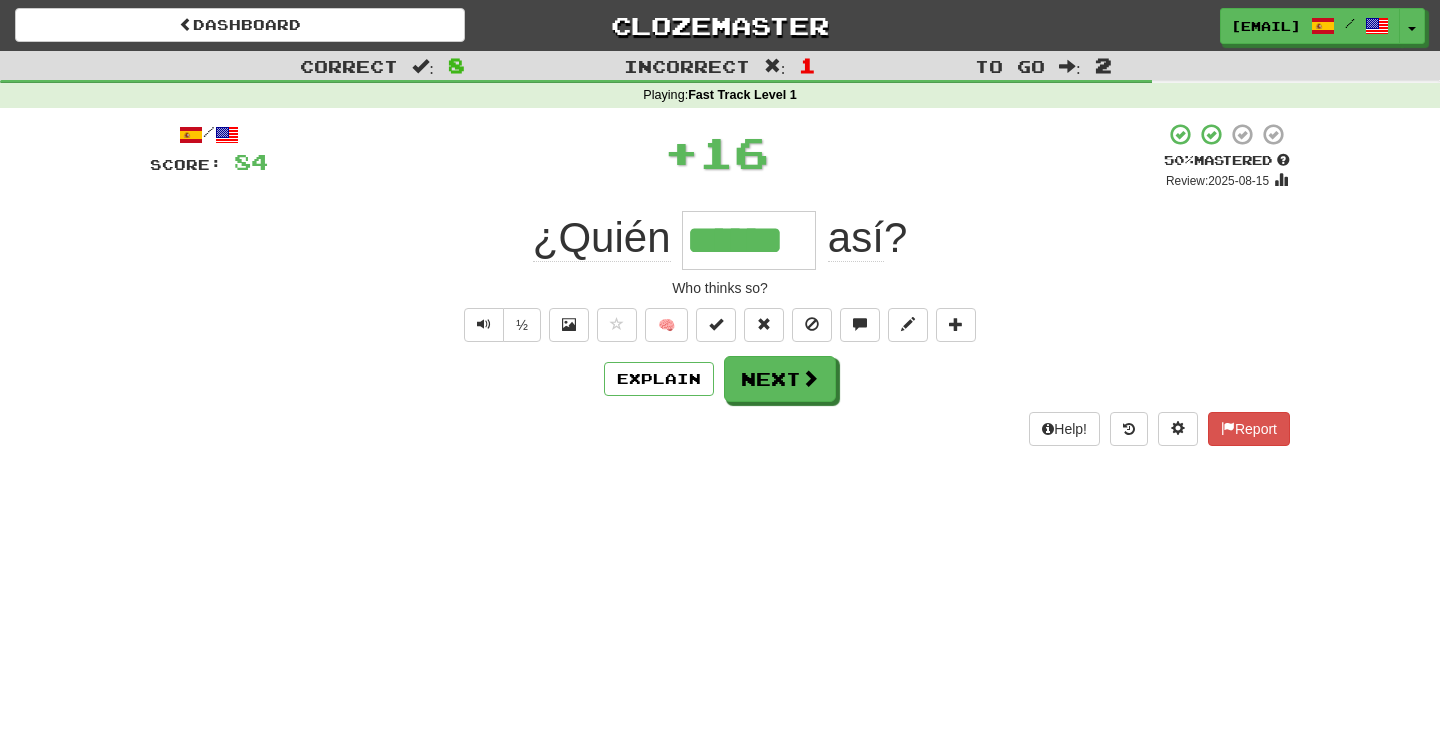 click at bounding box center (716, 324) 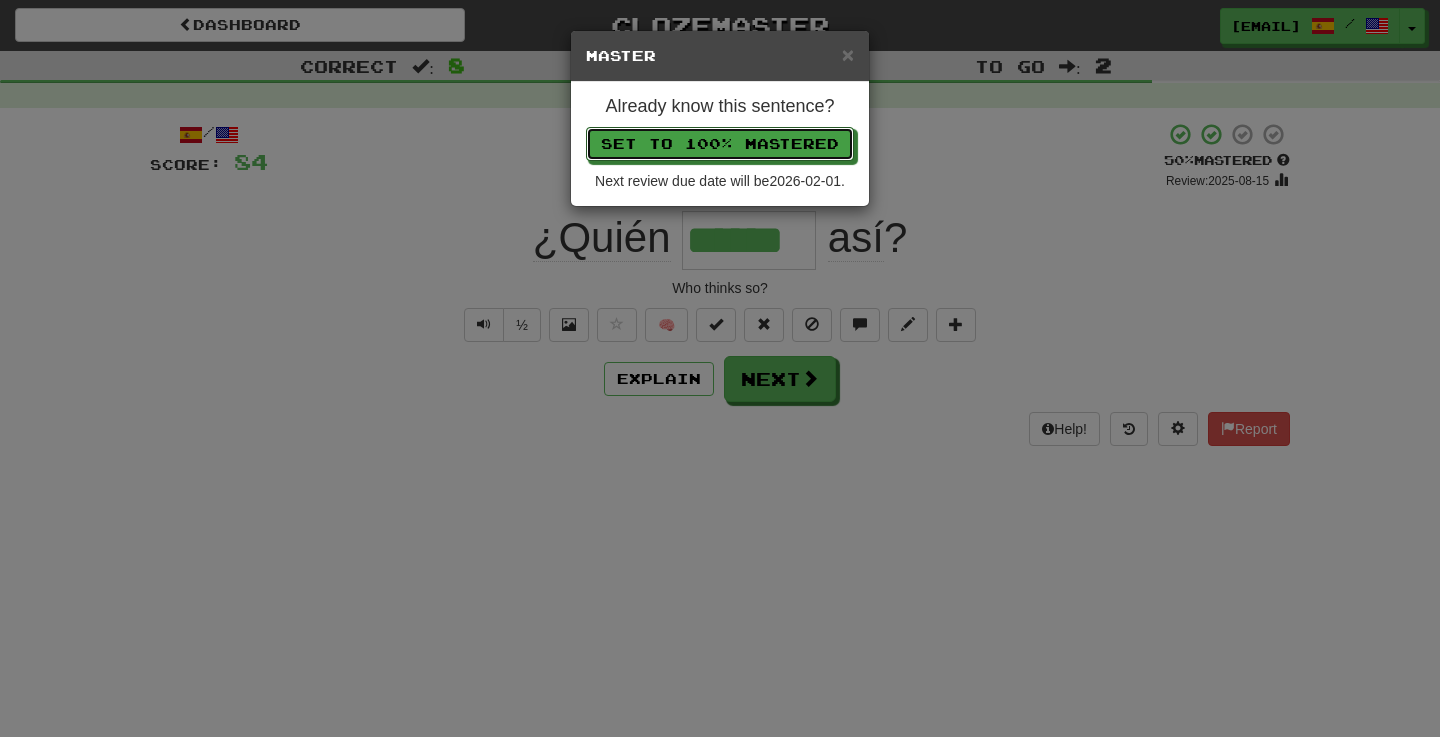 click on "Set to 100% Mastered" at bounding box center (720, 144) 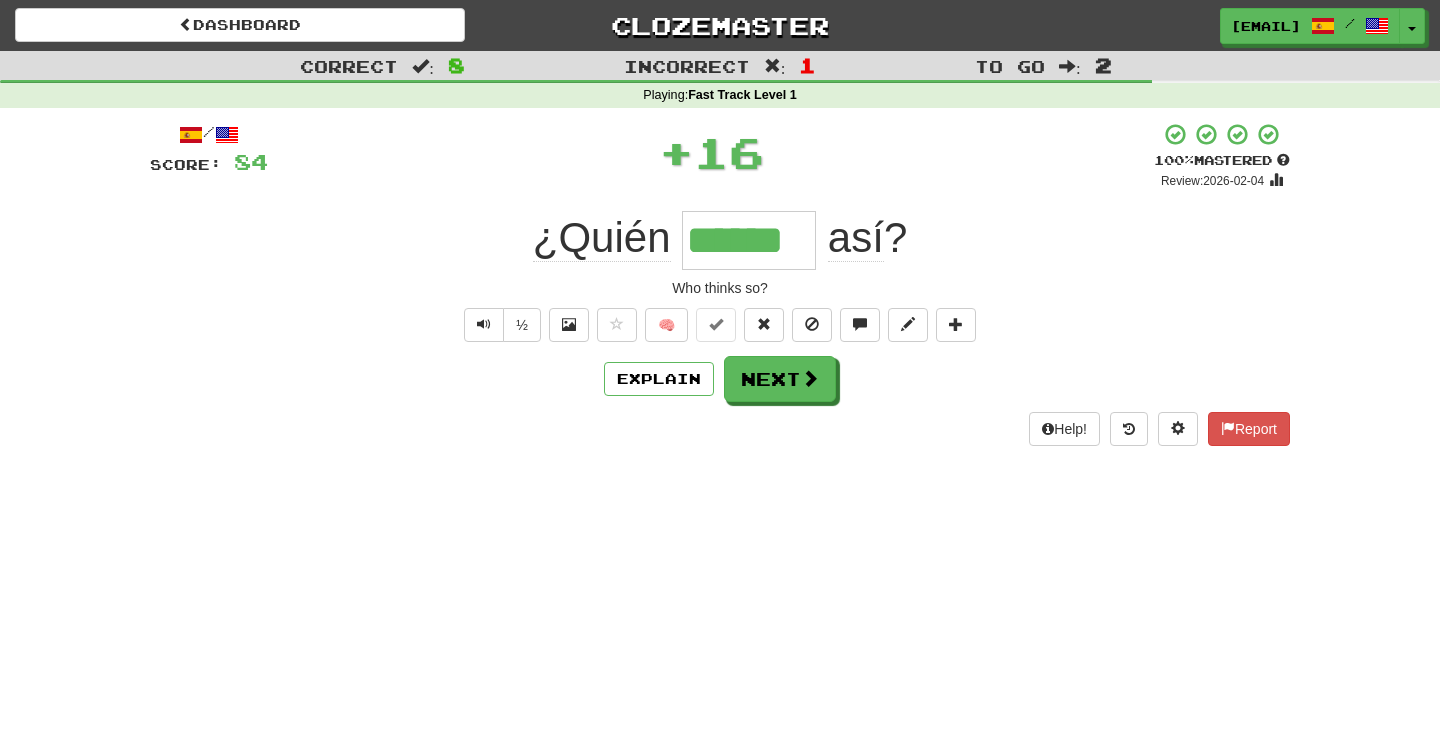 type 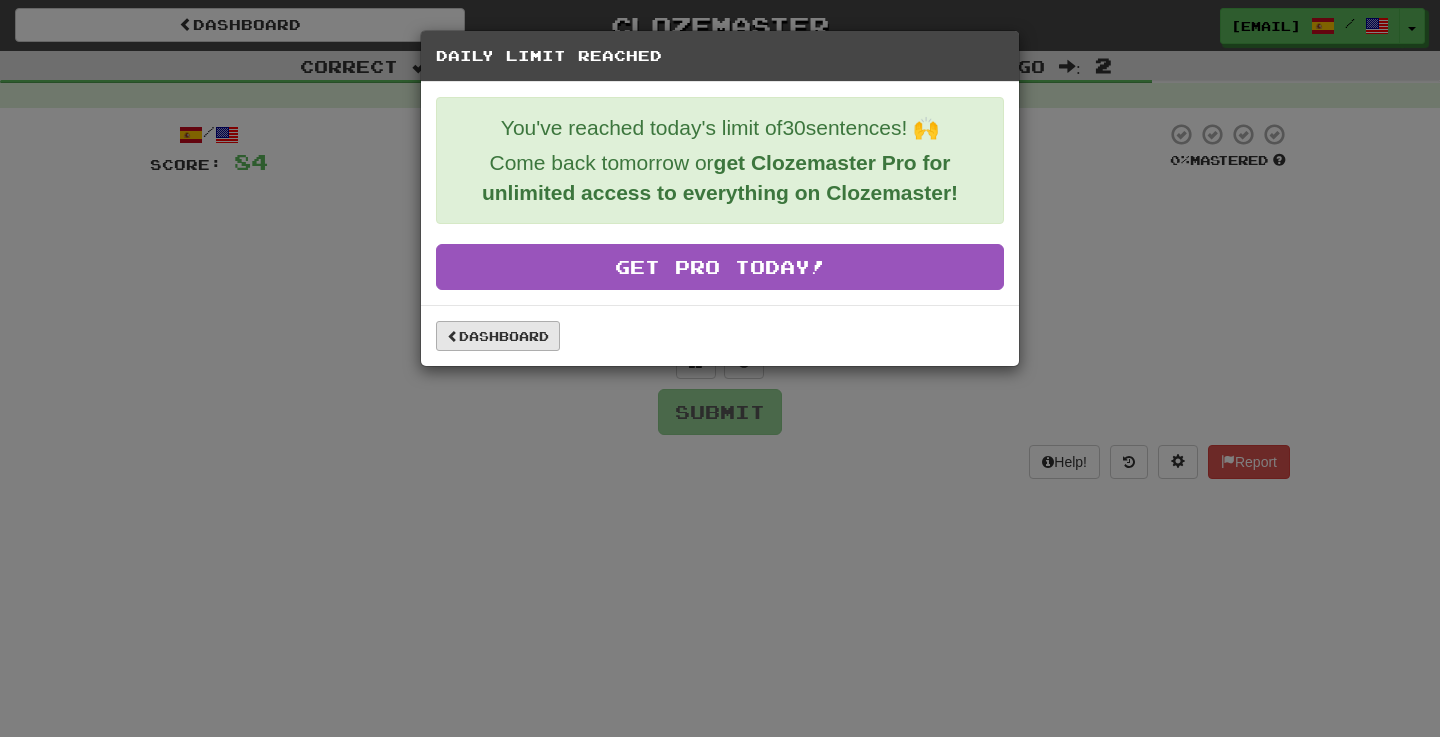 click on "Dashboard" at bounding box center (498, 336) 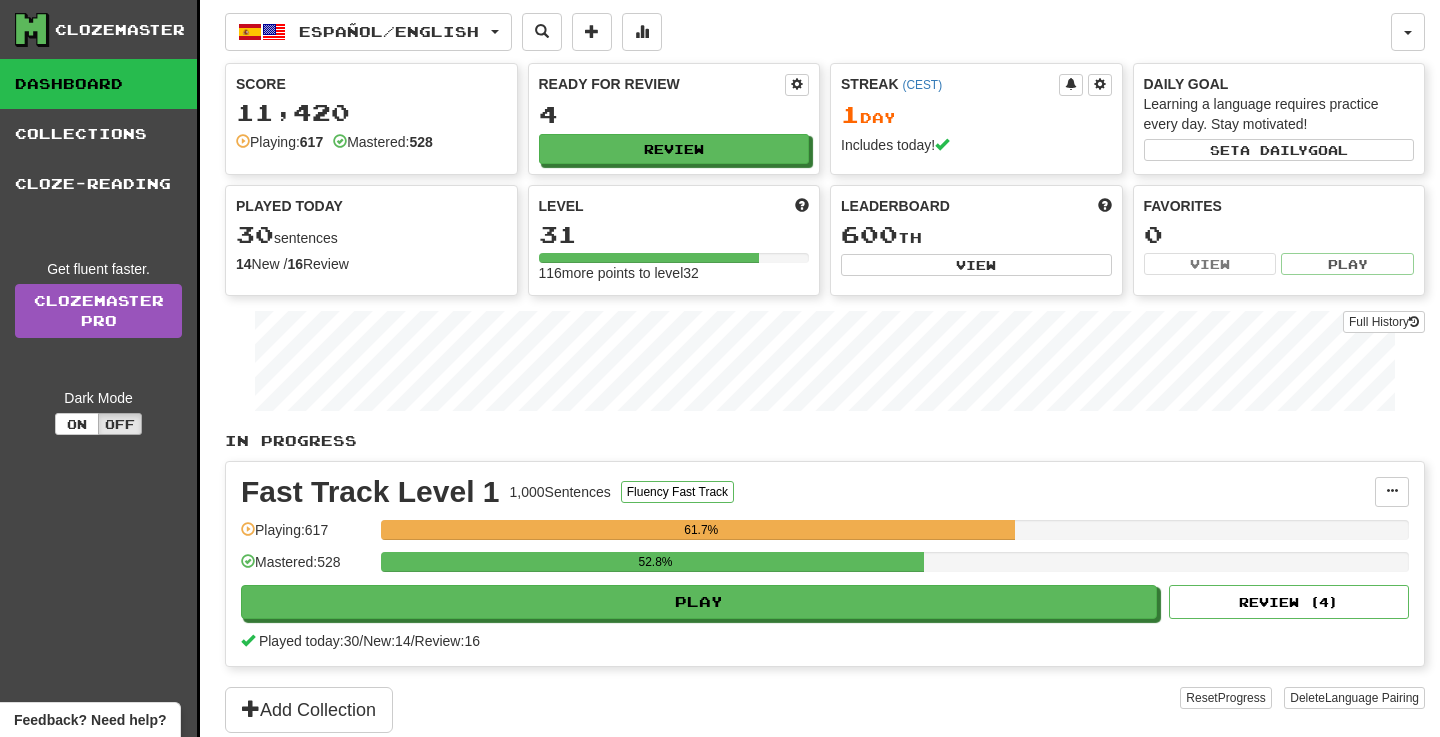 scroll, scrollTop: 0, scrollLeft: 0, axis: both 